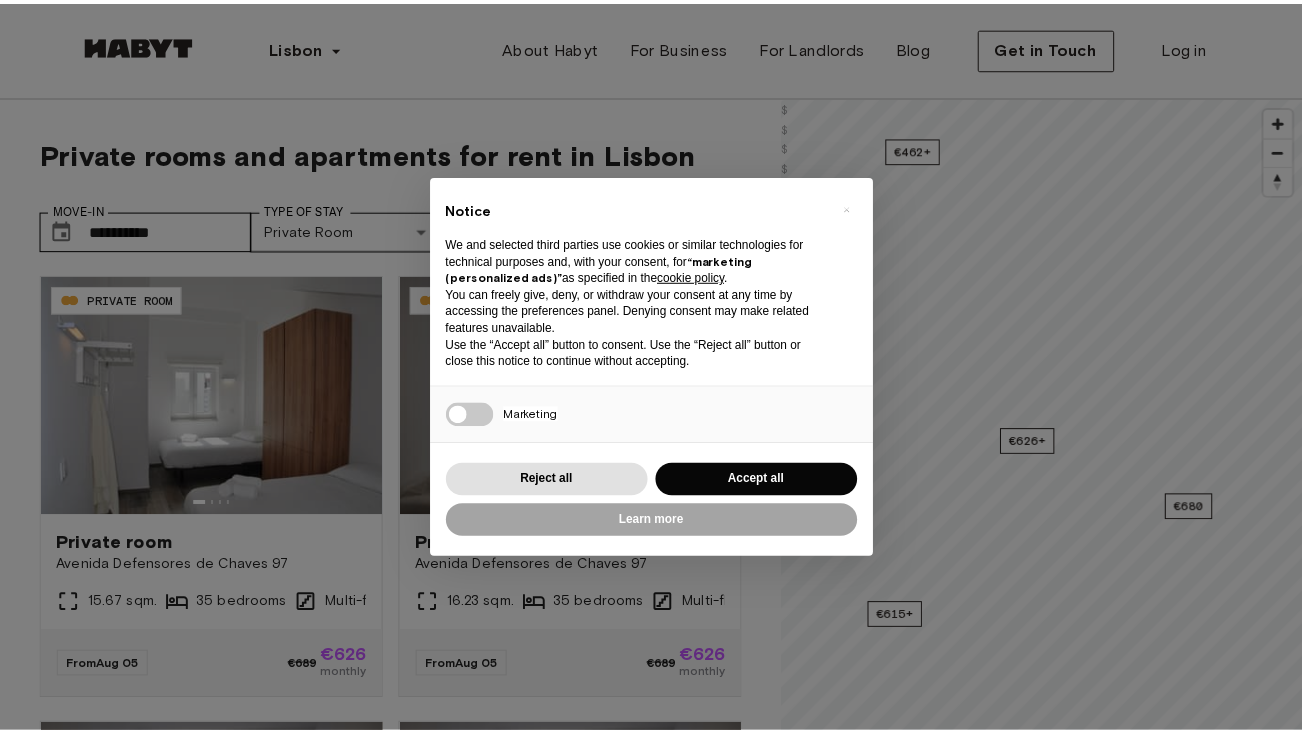 scroll, scrollTop: 0, scrollLeft: 0, axis: both 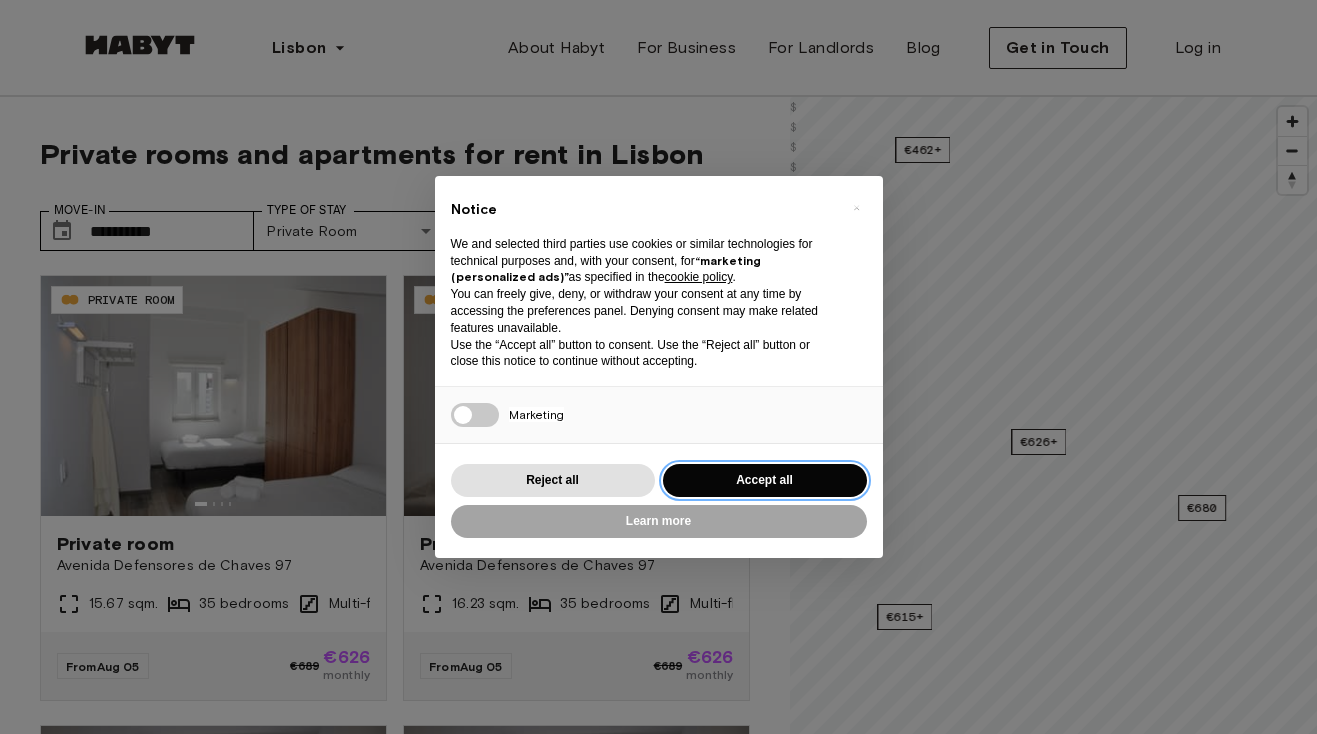 click on "Accept all" at bounding box center (765, 480) 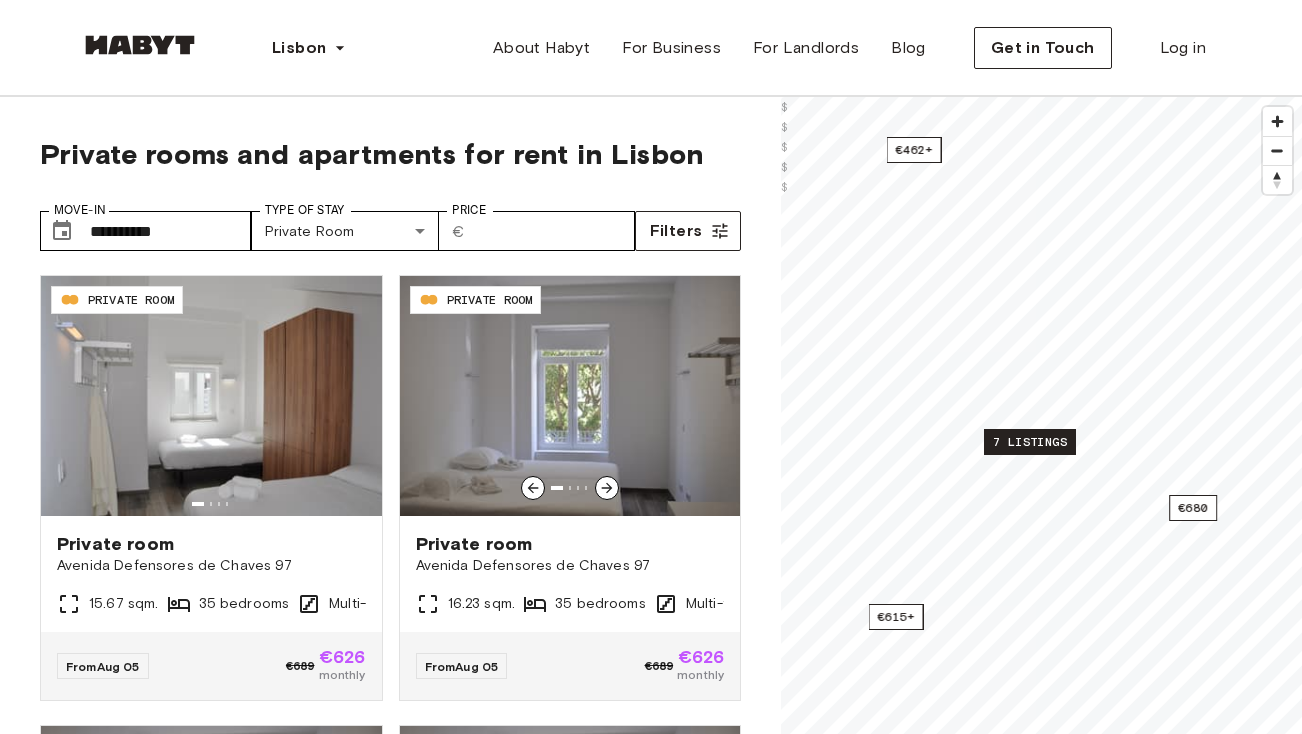 scroll, scrollTop: 0, scrollLeft: 0, axis: both 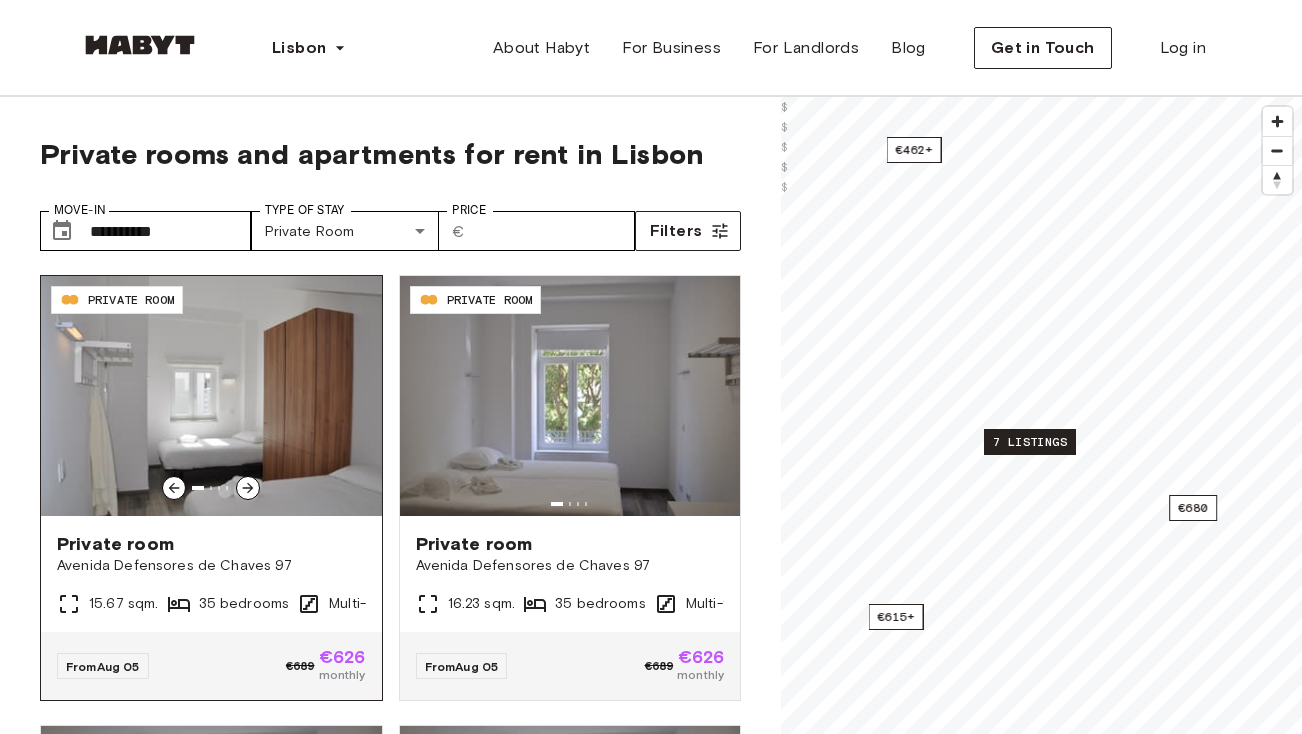 click 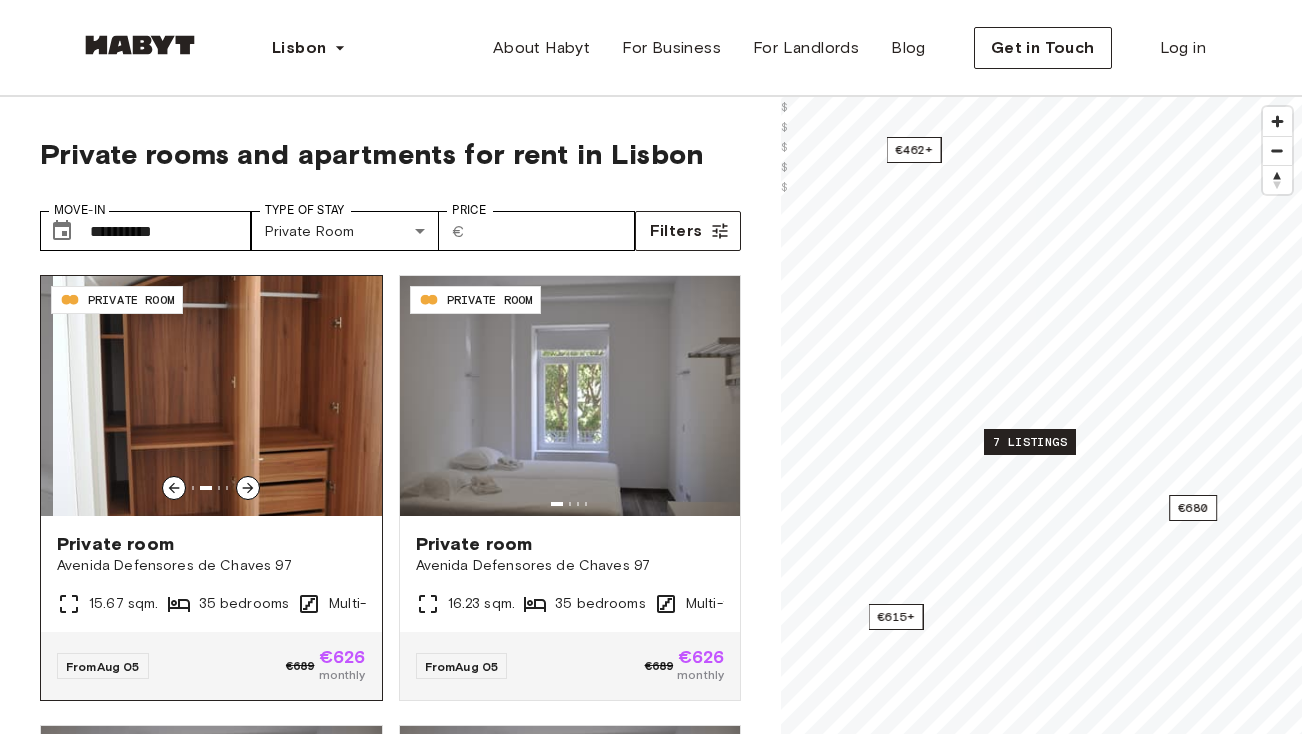 click 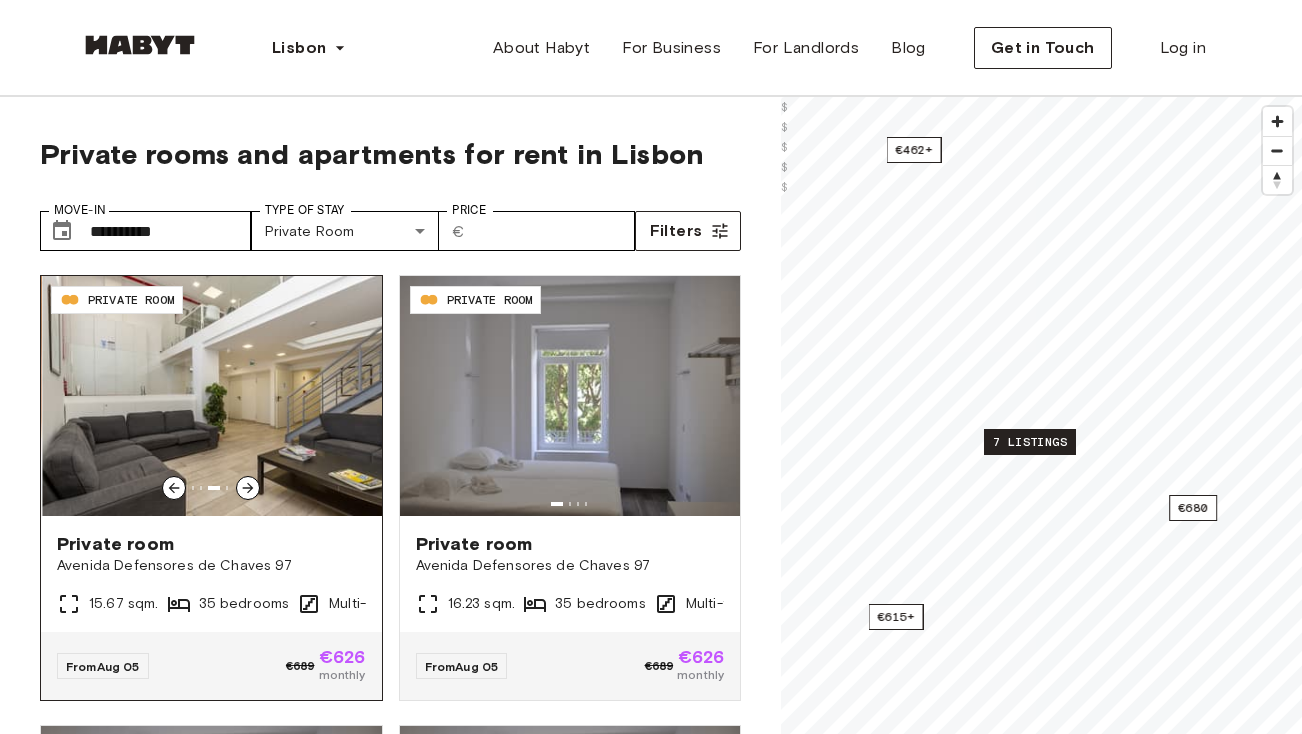 click 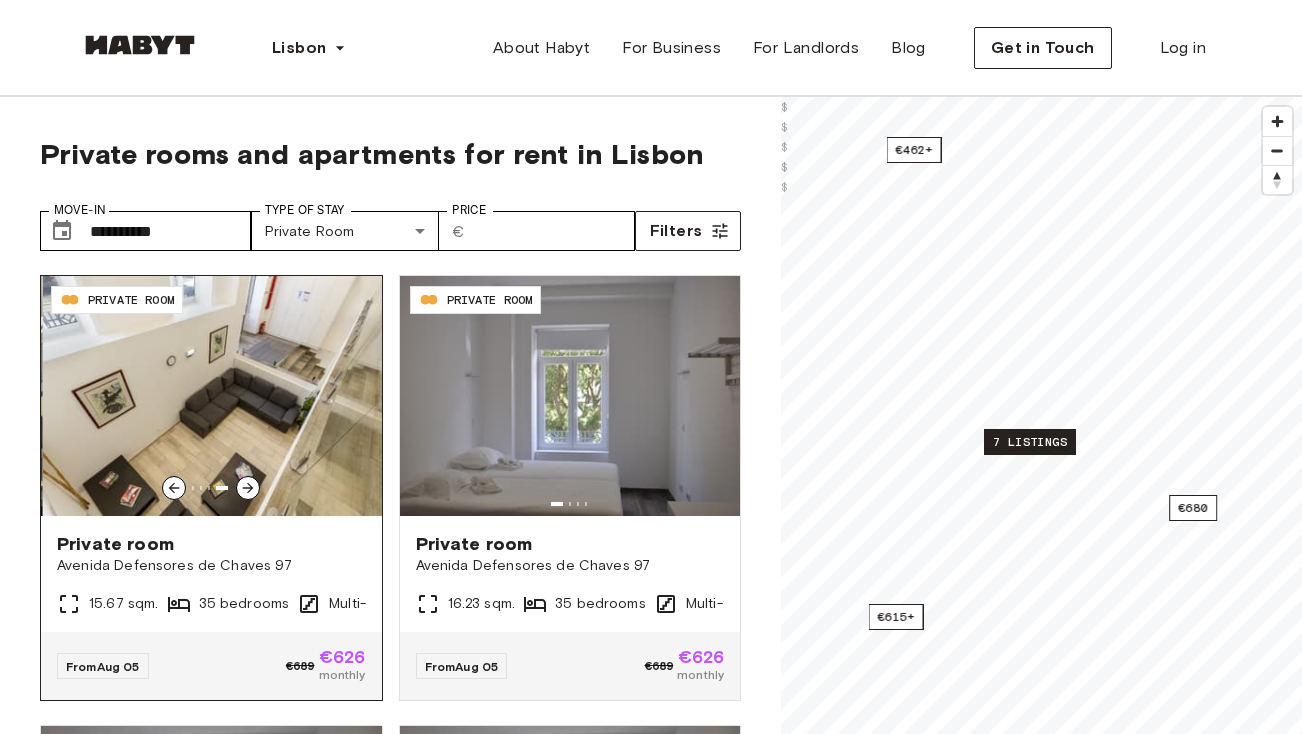 click 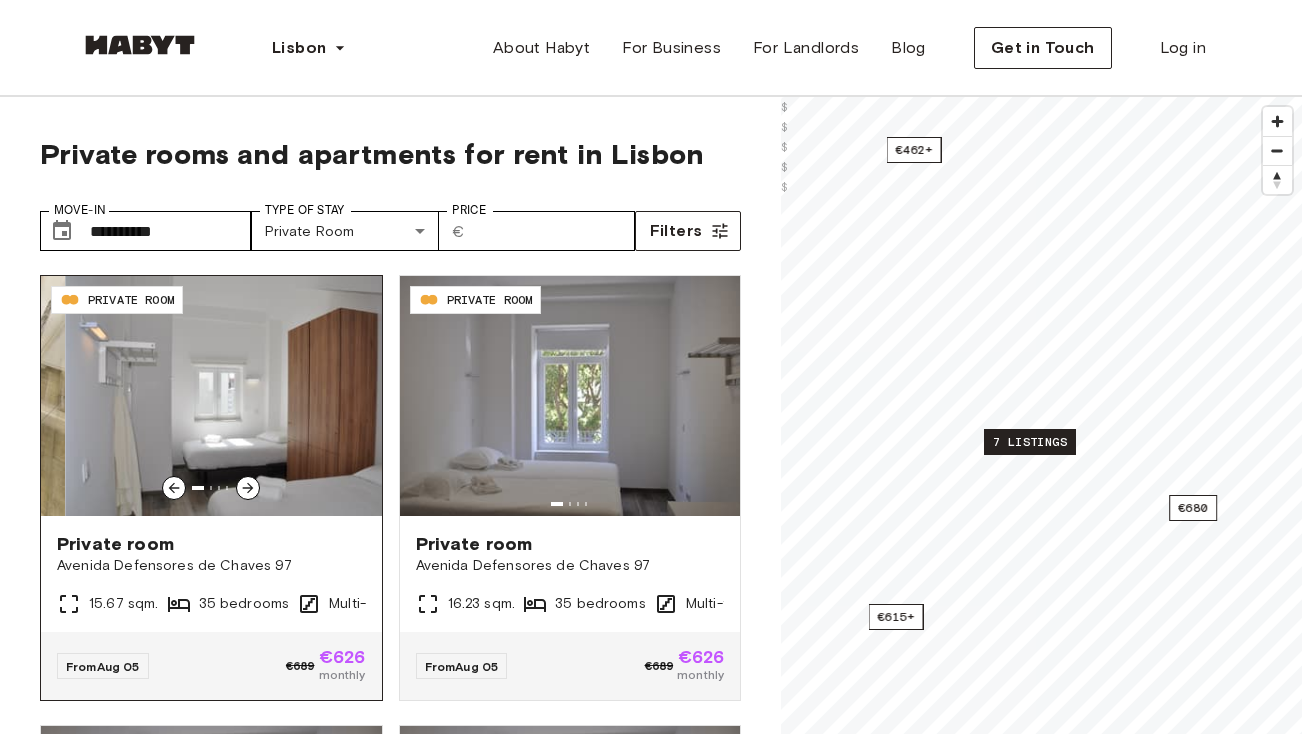 click 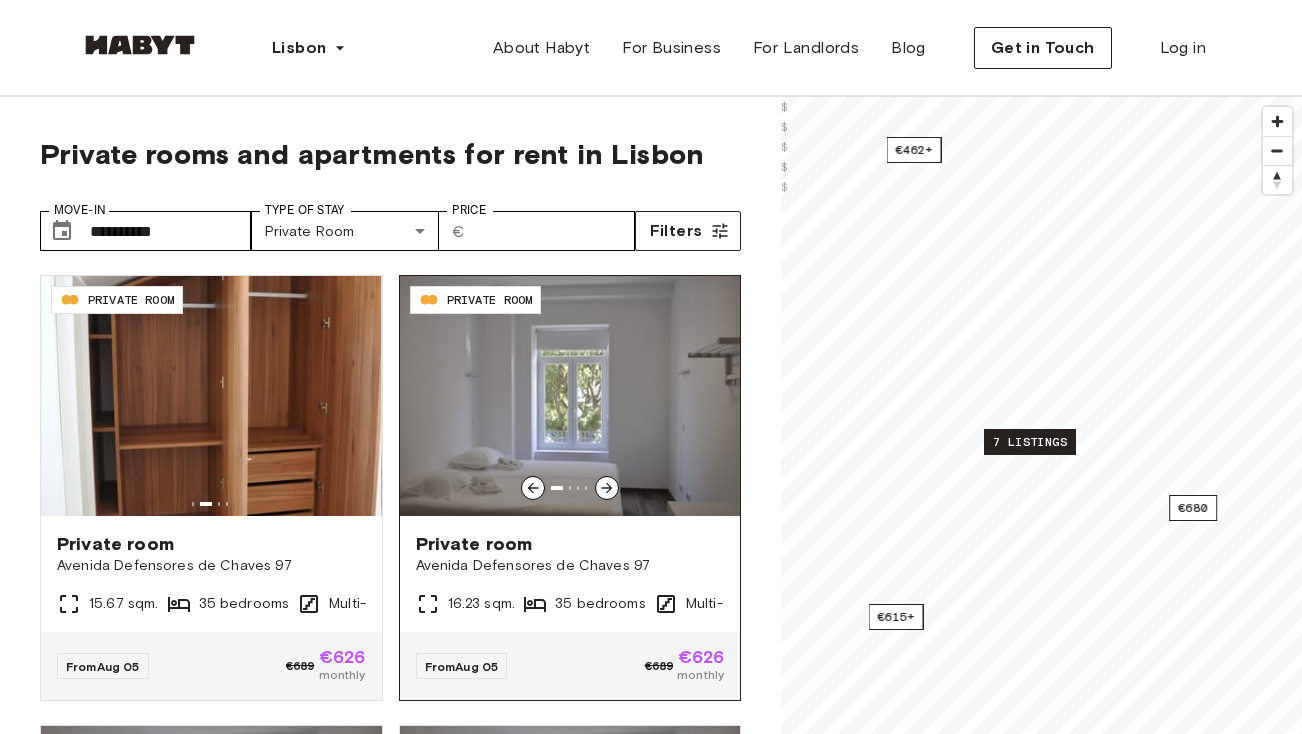click 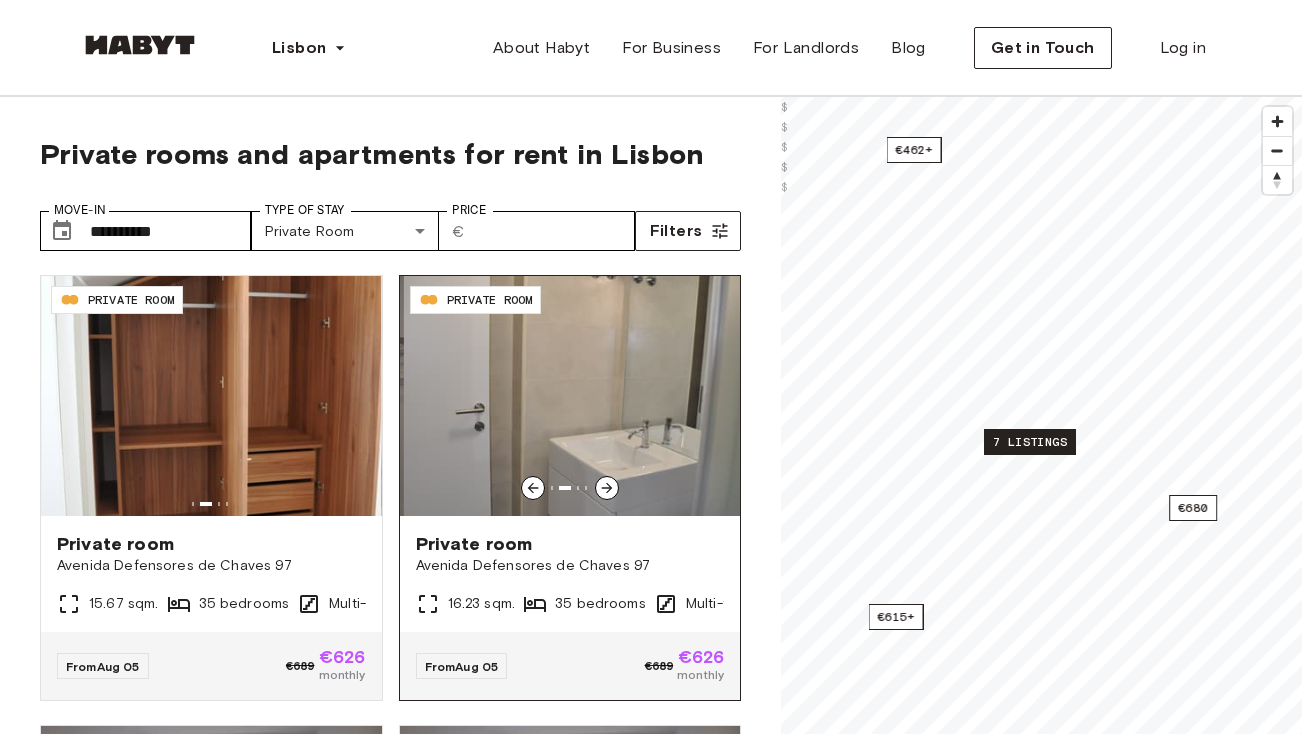 click 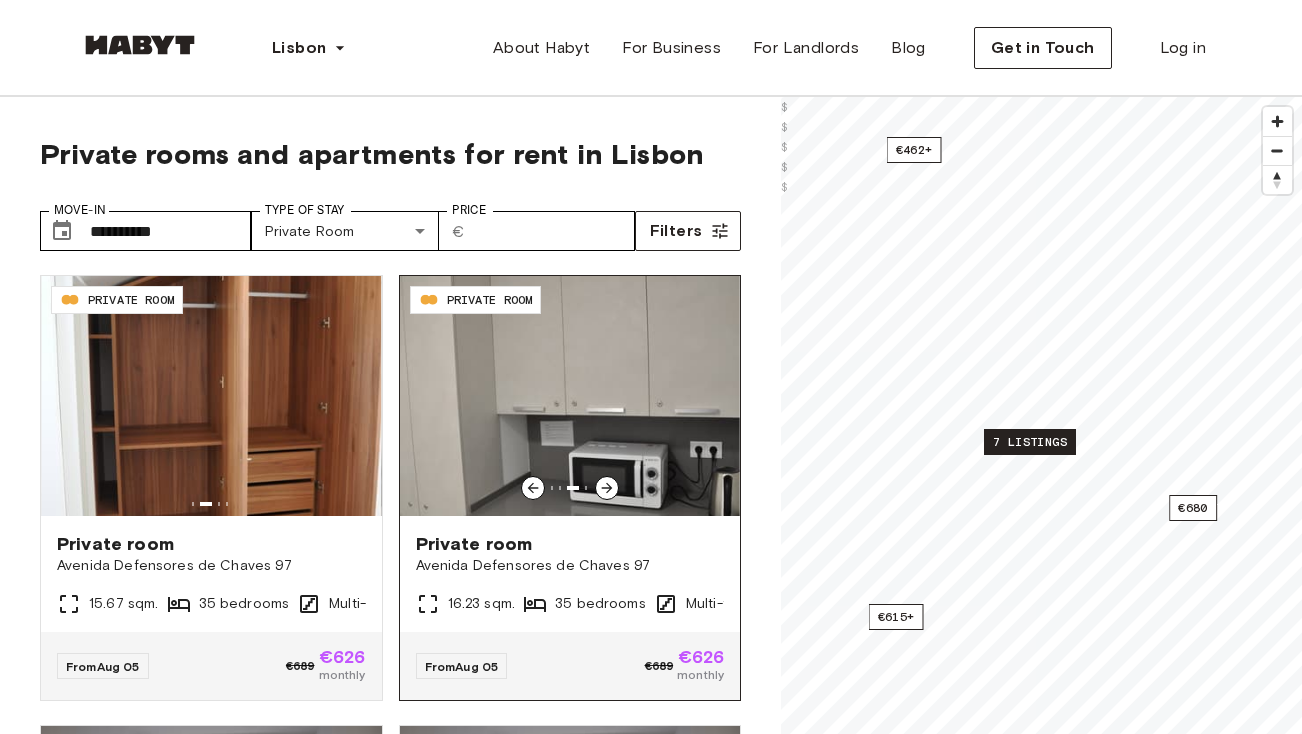 click 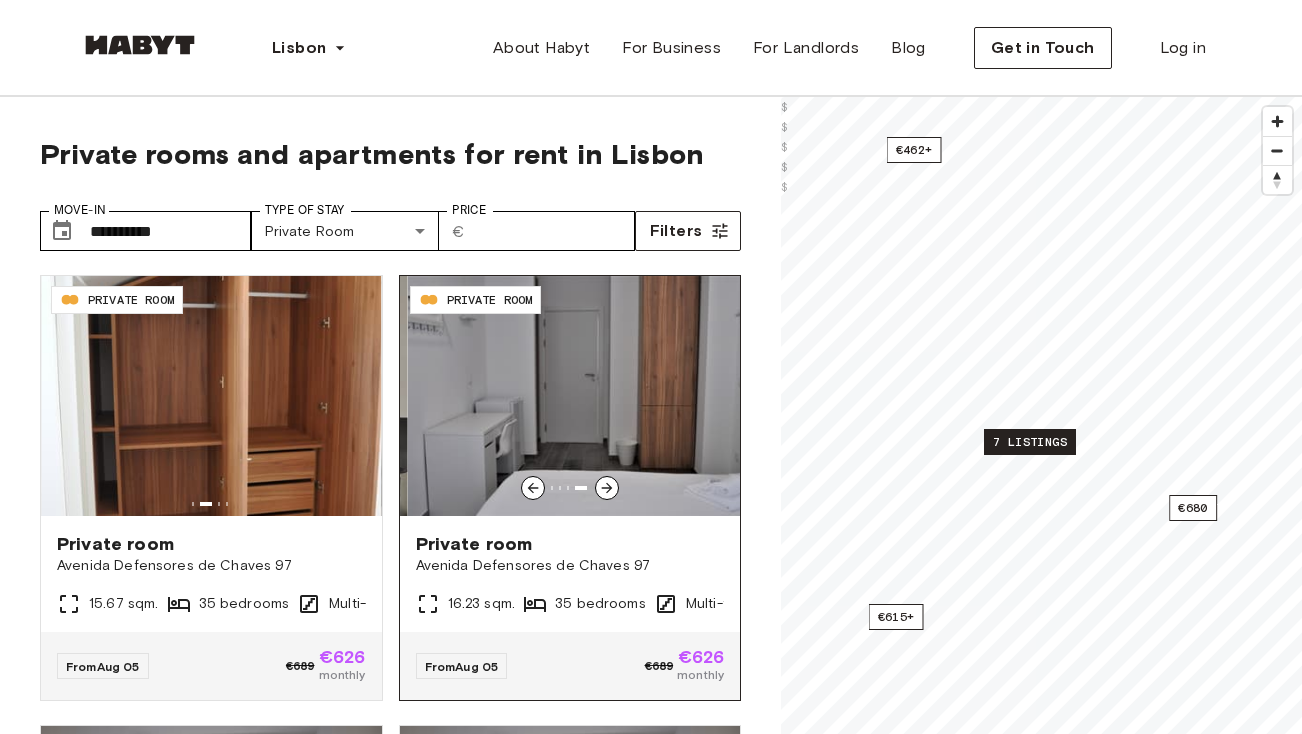 click 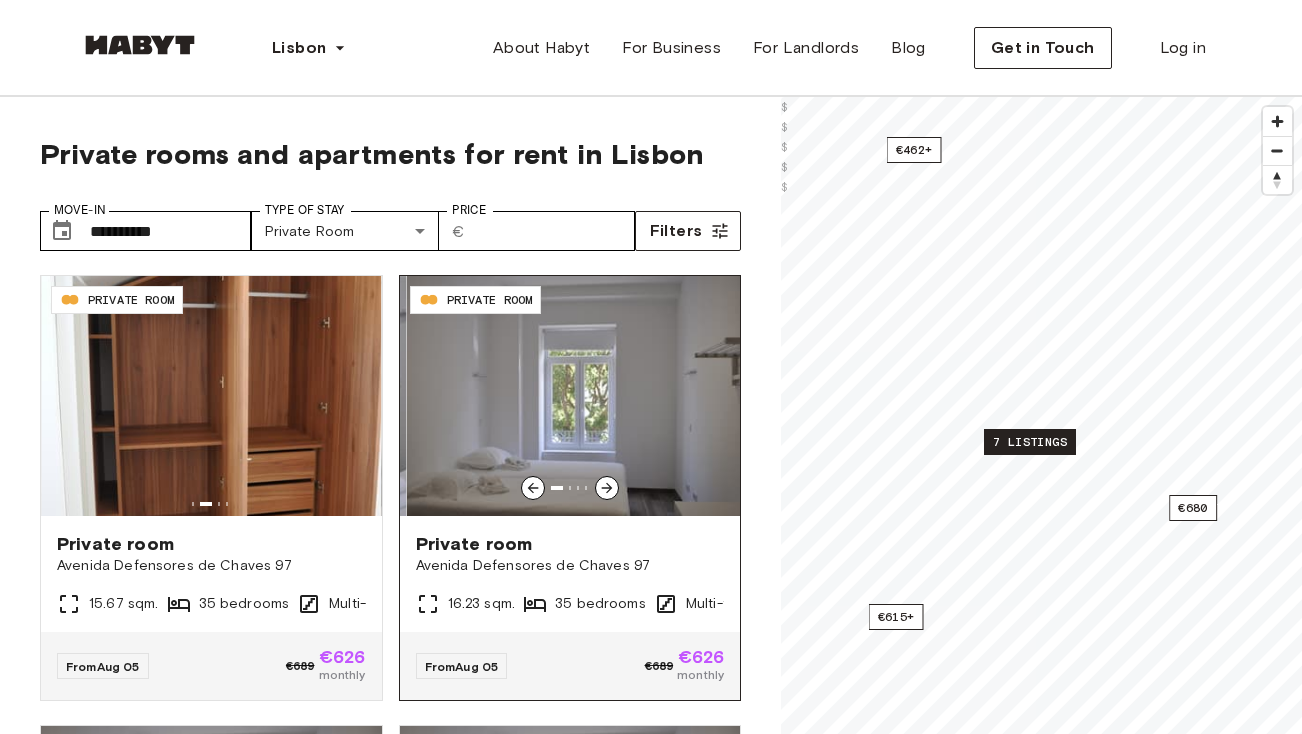 click 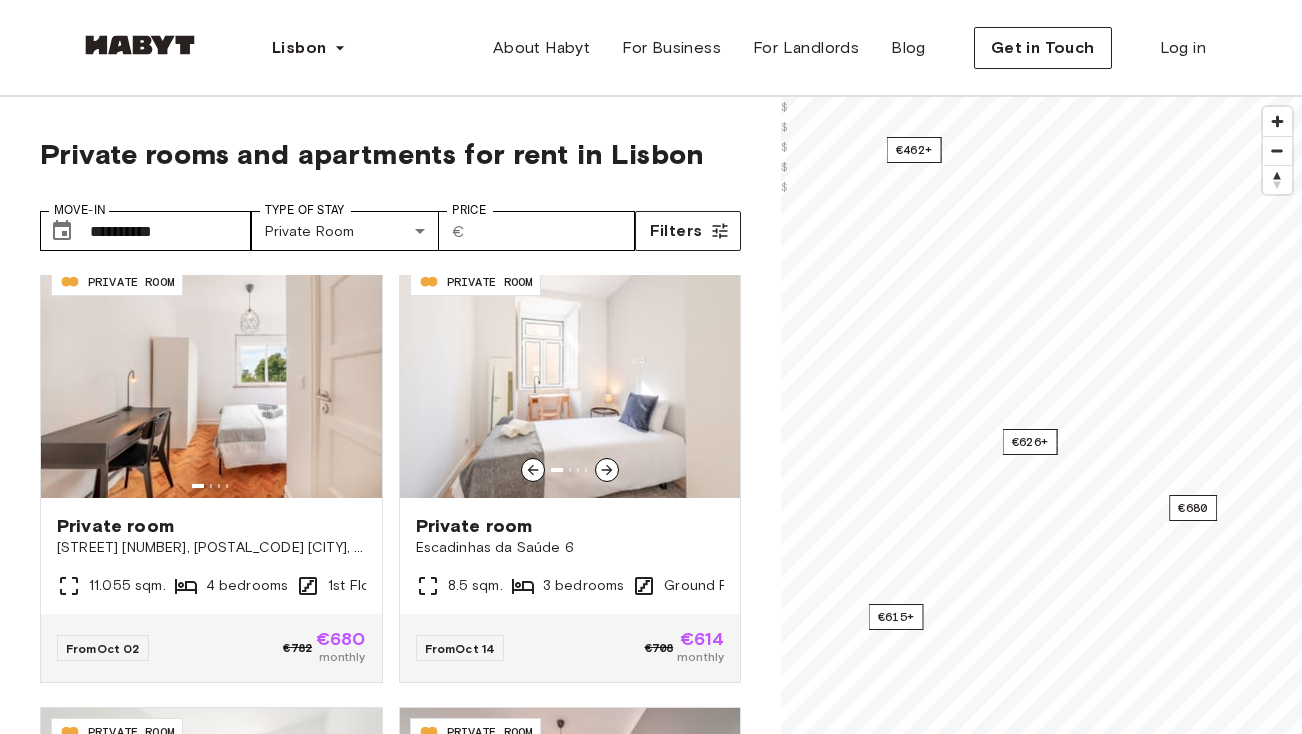 scroll, scrollTop: 2269, scrollLeft: 0, axis: vertical 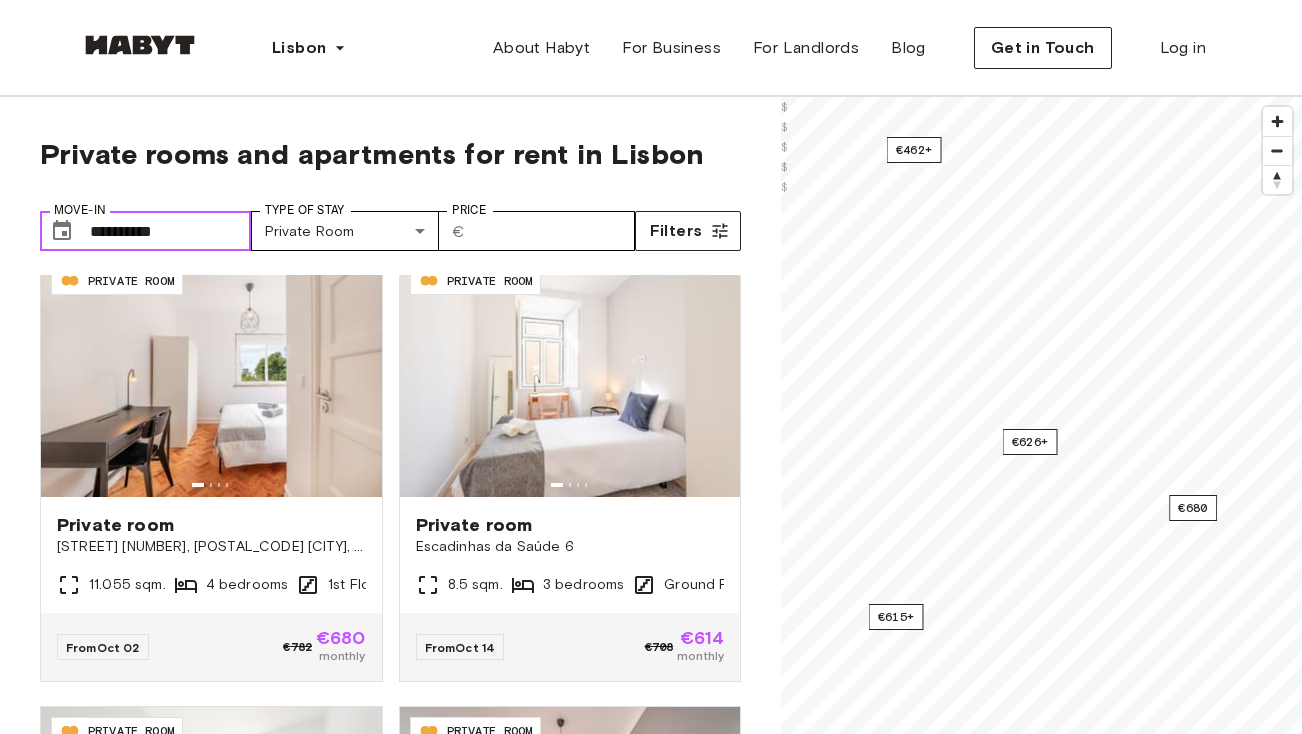 click on "**********" at bounding box center (170, 231) 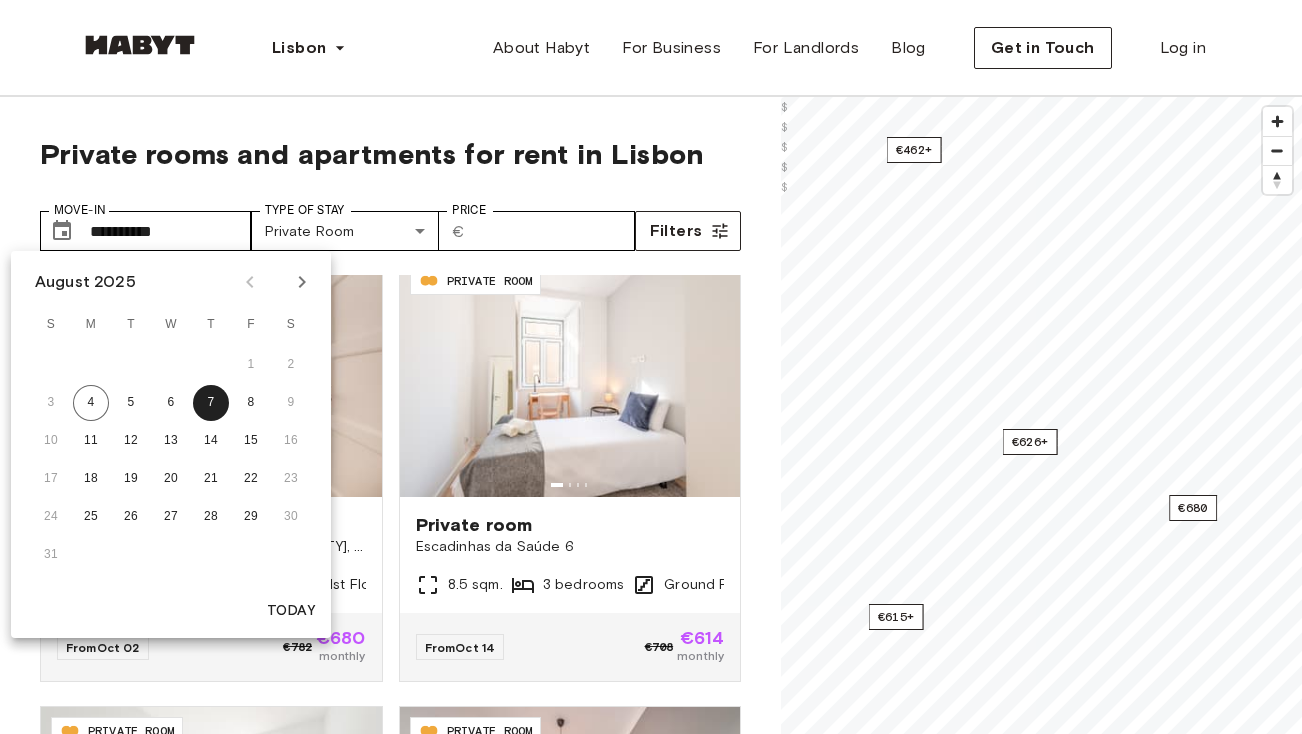 click 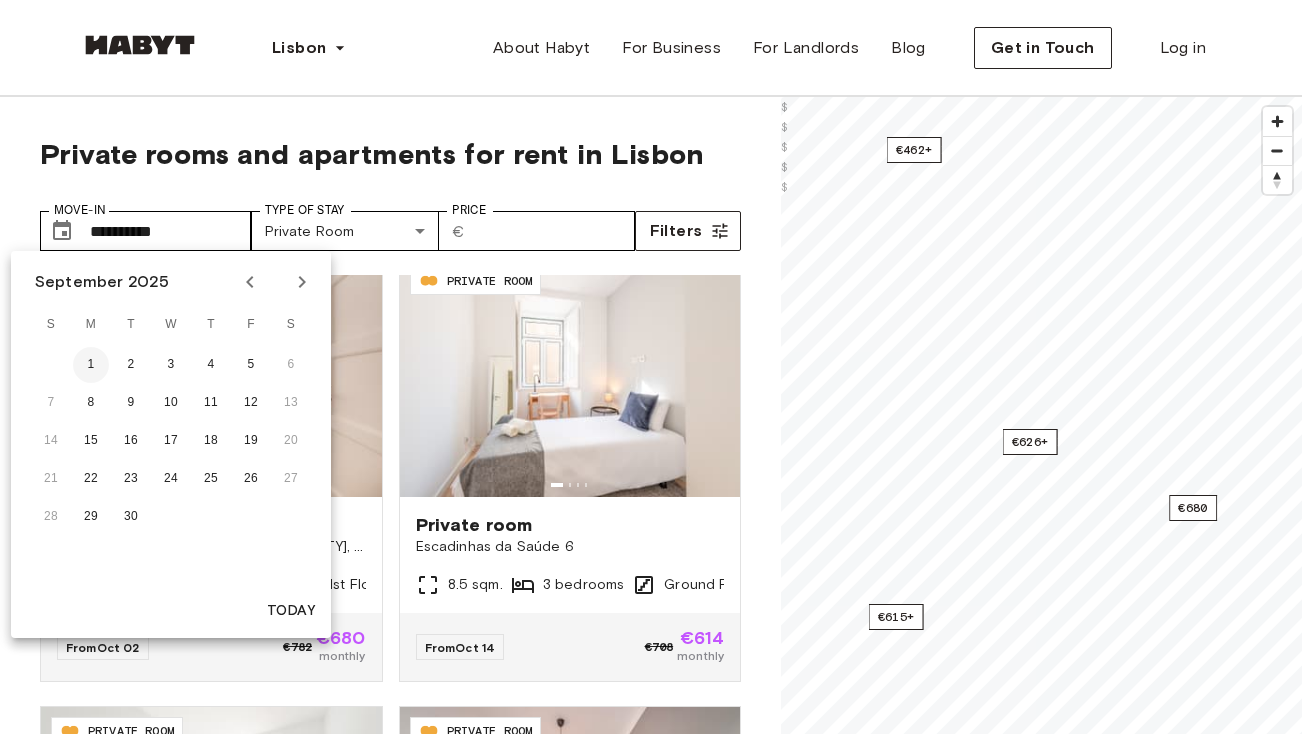click on "1" at bounding box center [91, 365] 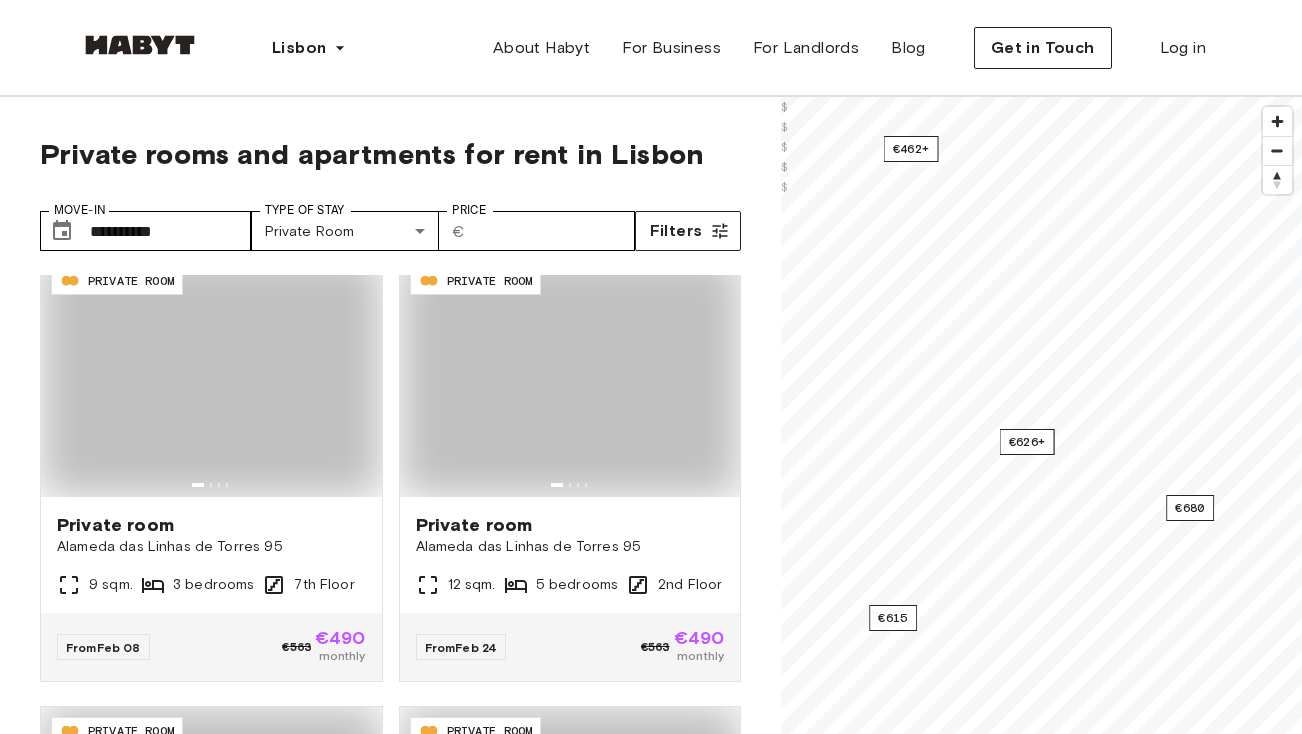 type on "**********" 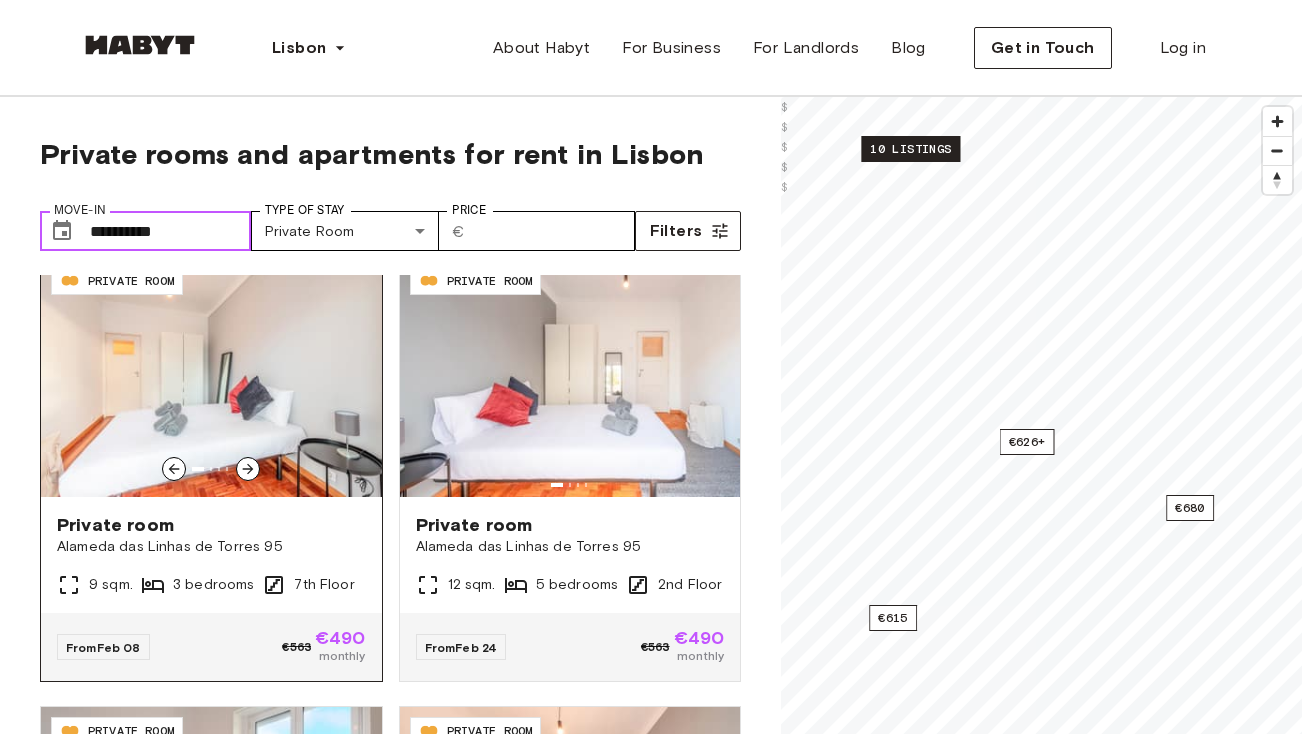 scroll, scrollTop: 2260, scrollLeft: 0, axis: vertical 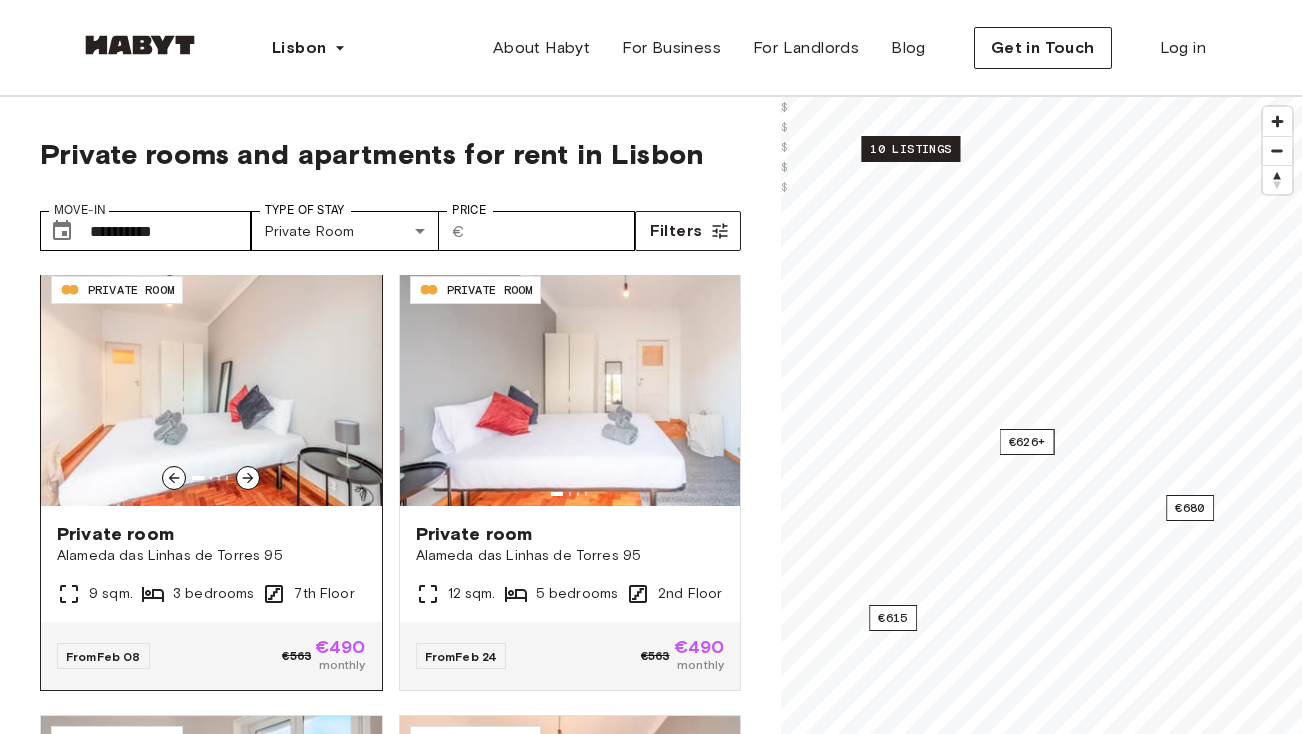 click 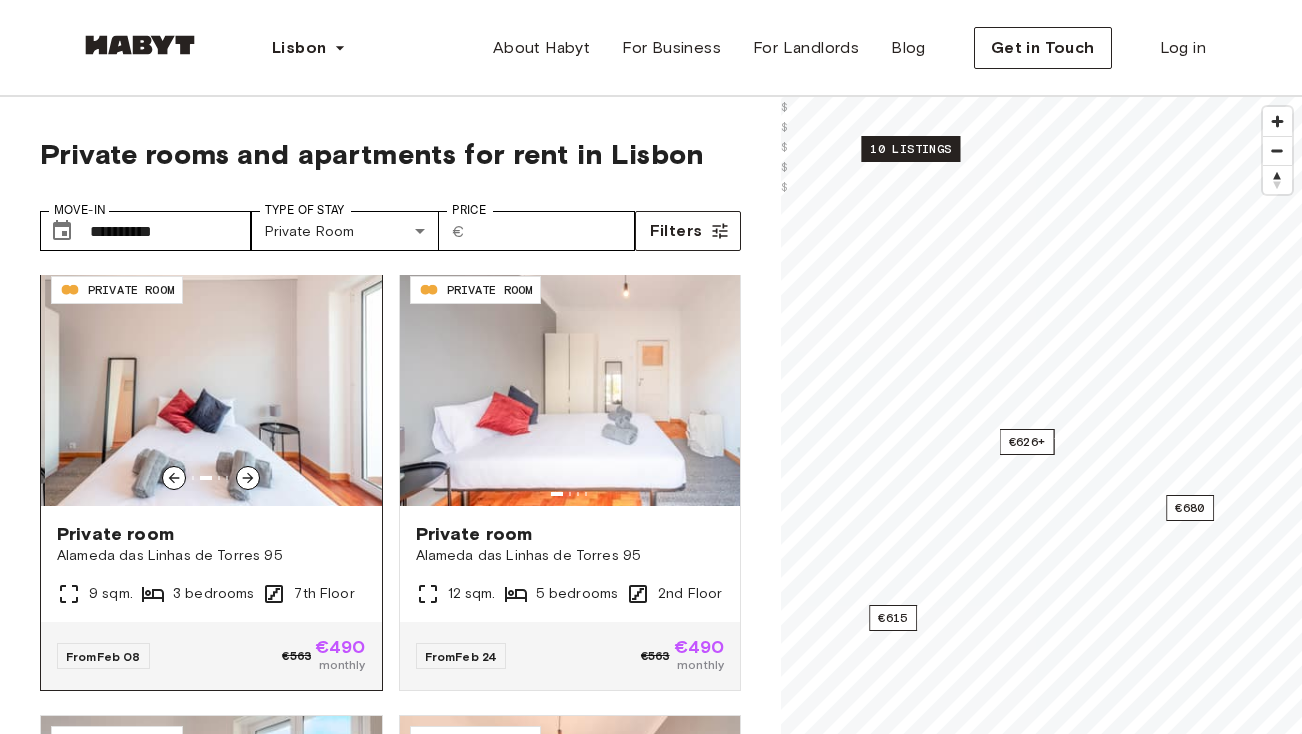 click 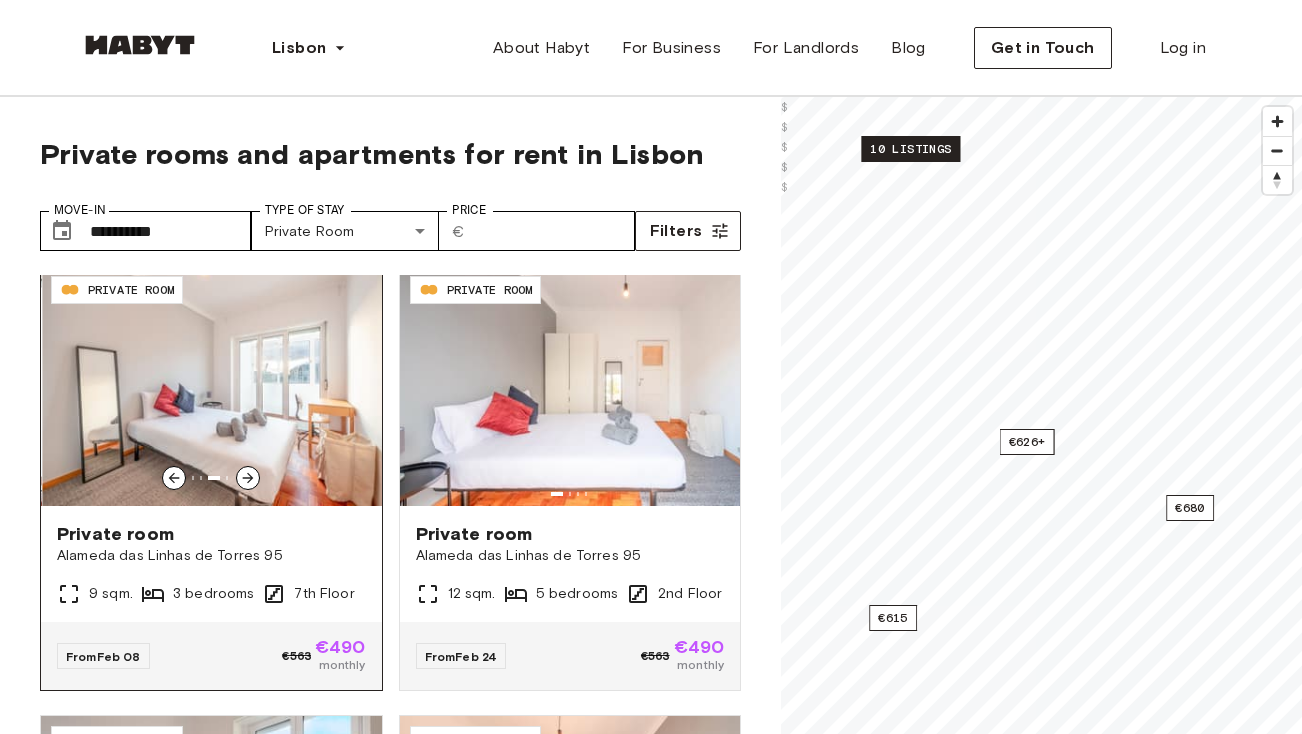 click 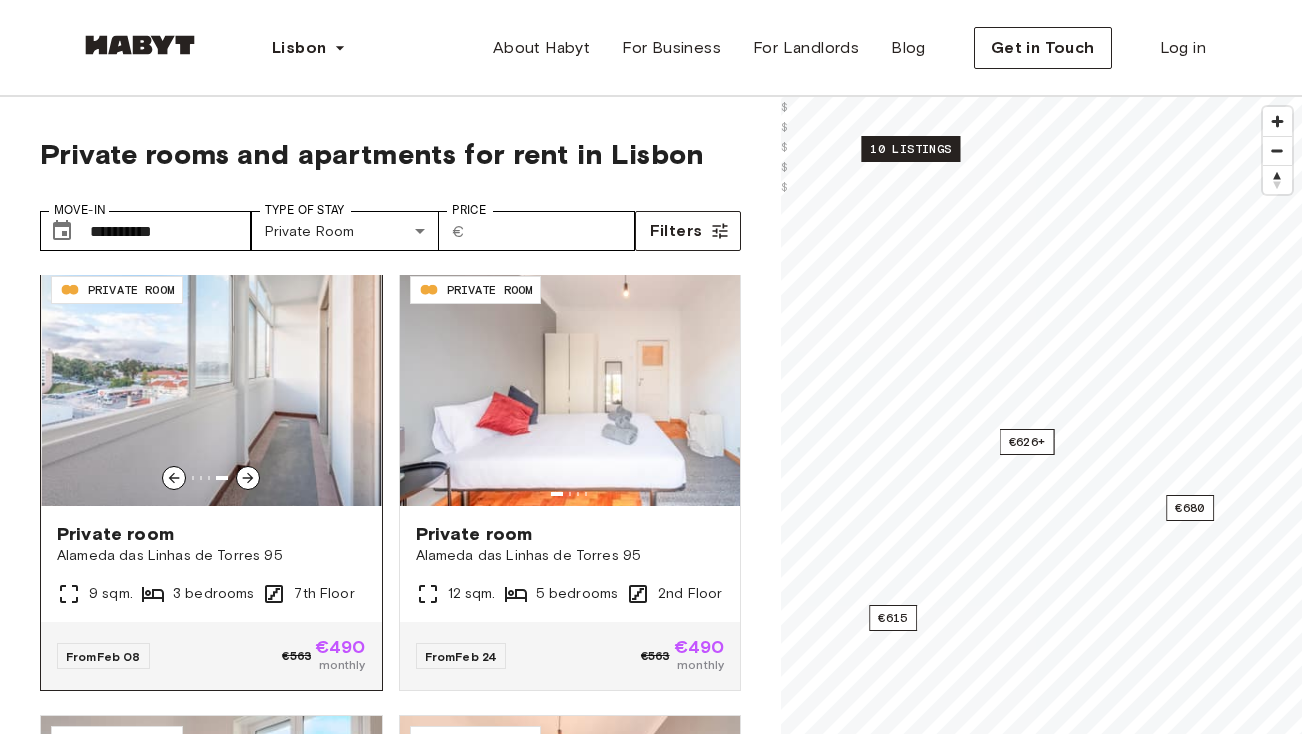 click 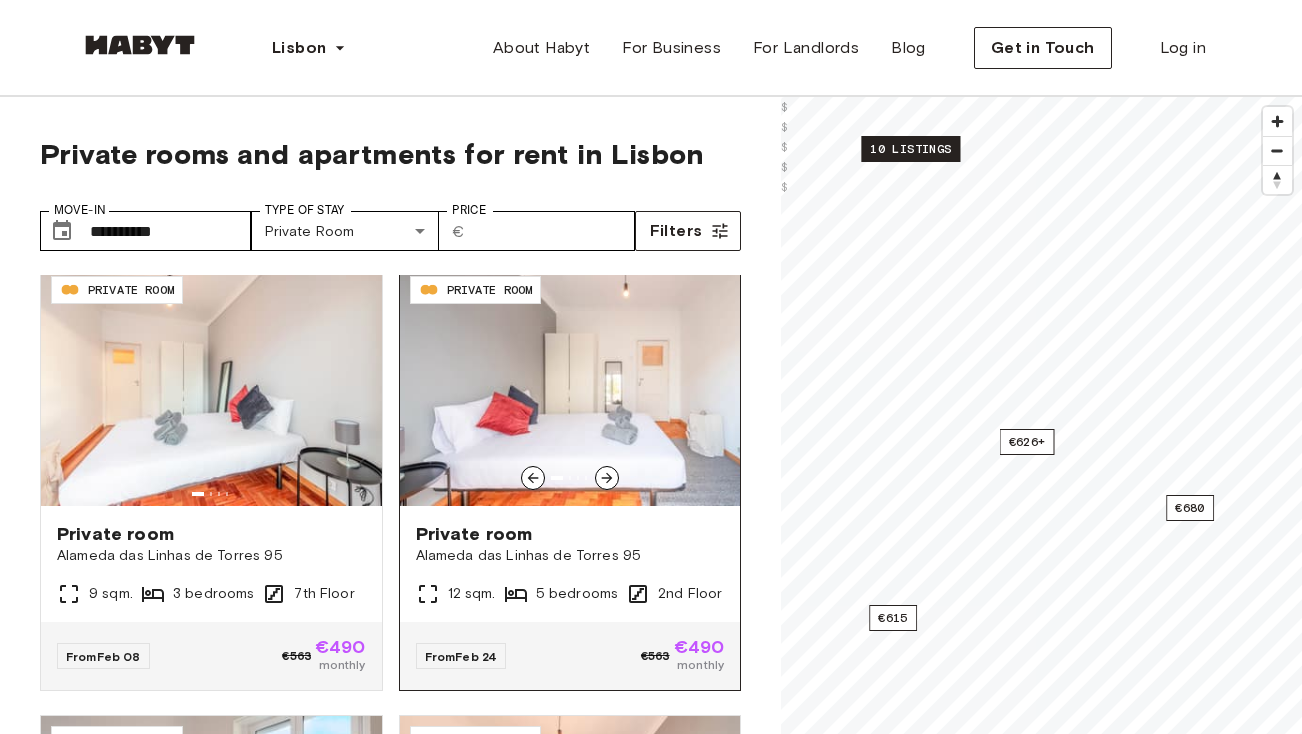 click 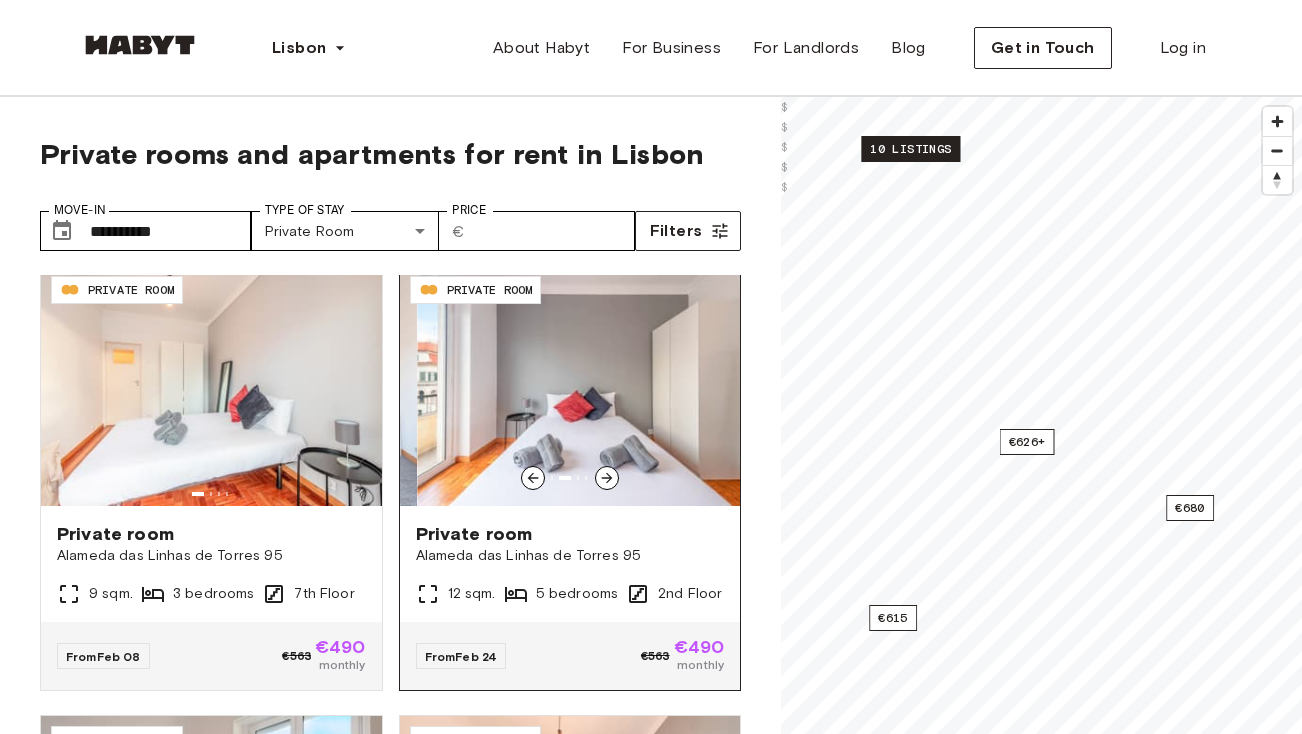 click 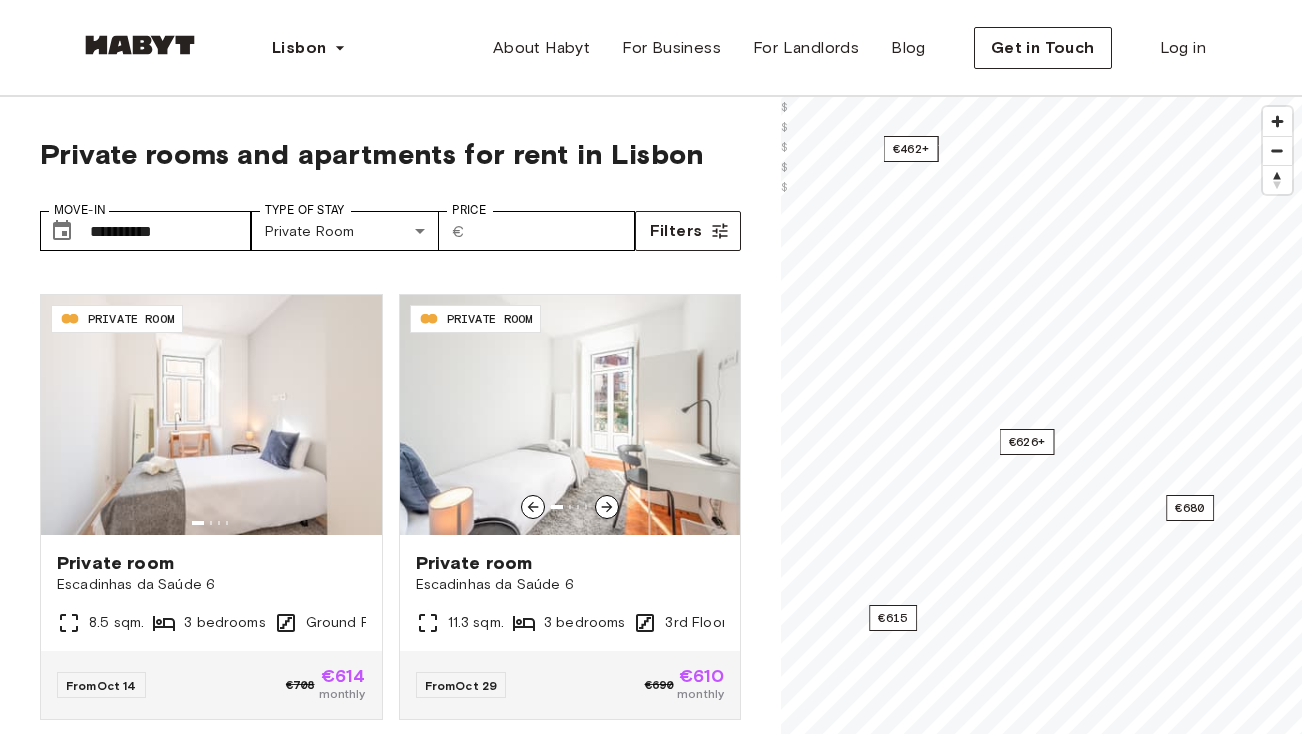 scroll, scrollTop: 1333, scrollLeft: 0, axis: vertical 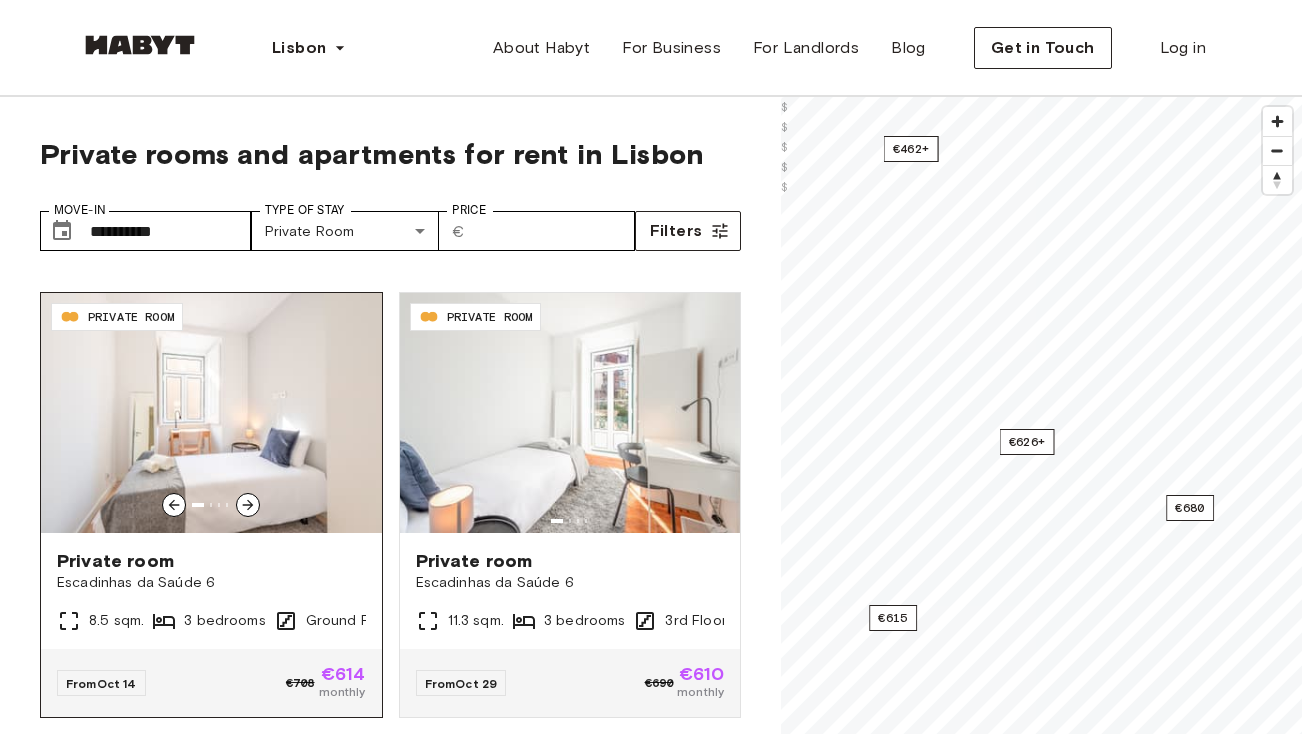click 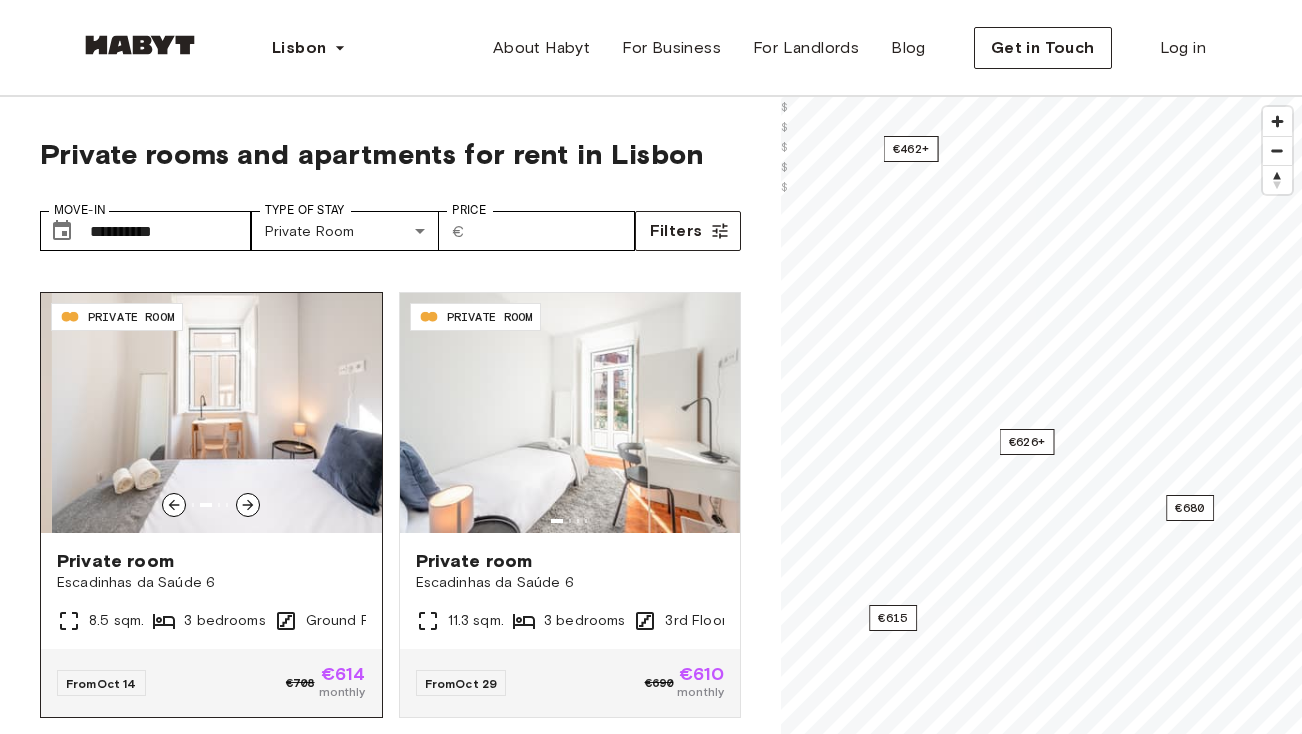click 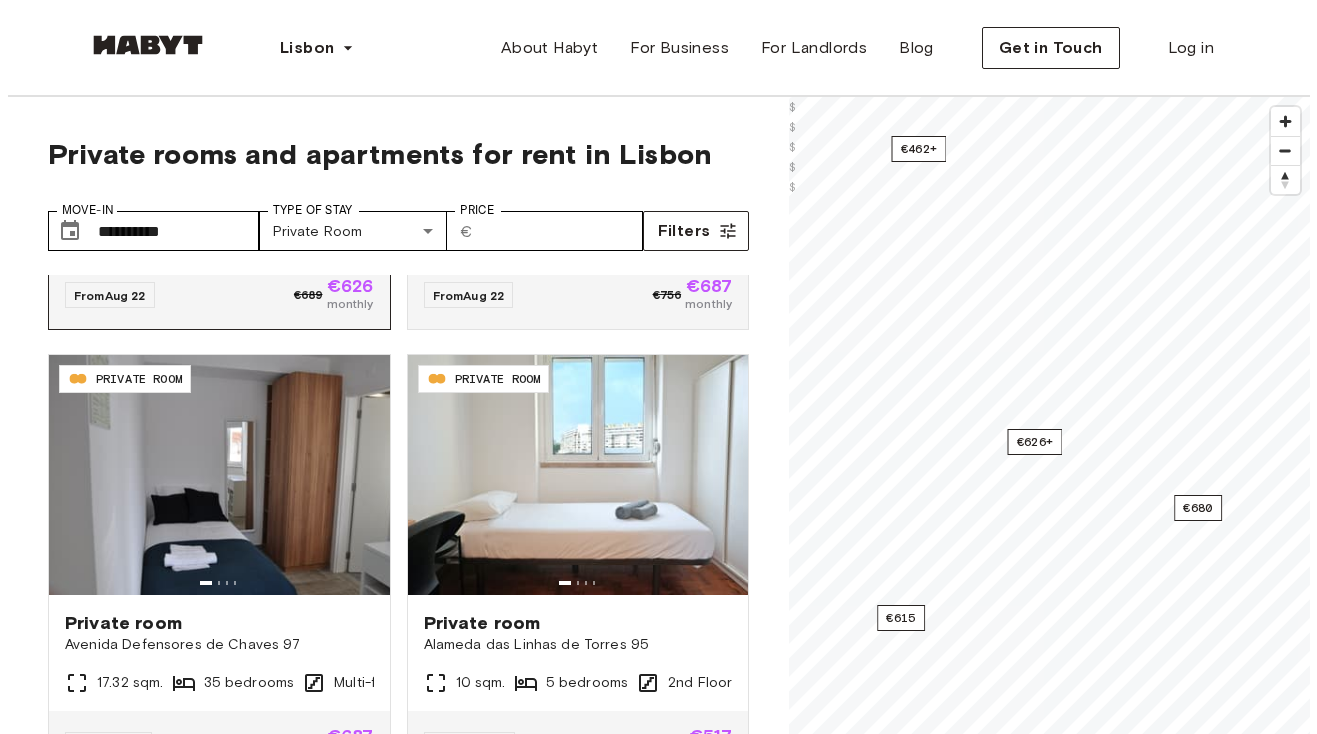 scroll, scrollTop: 224, scrollLeft: 0, axis: vertical 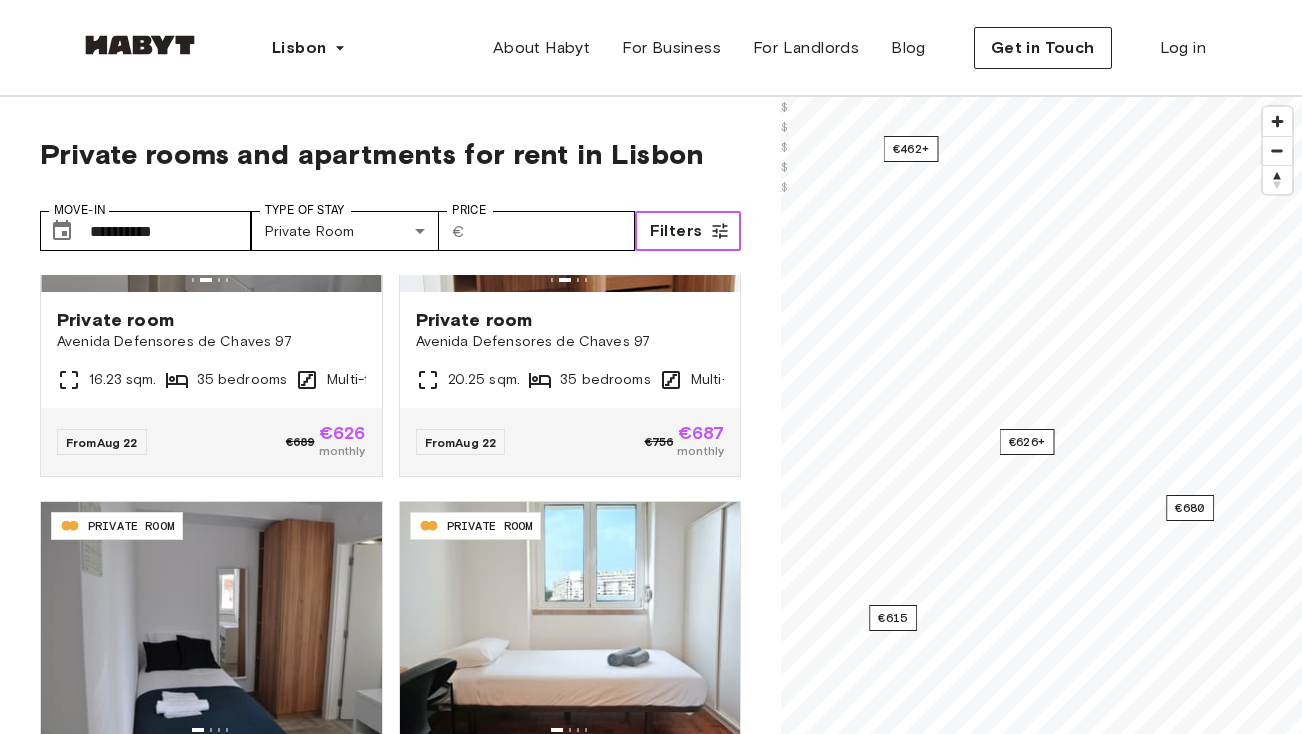 click on "Filters" at bounding box center [688, 231] 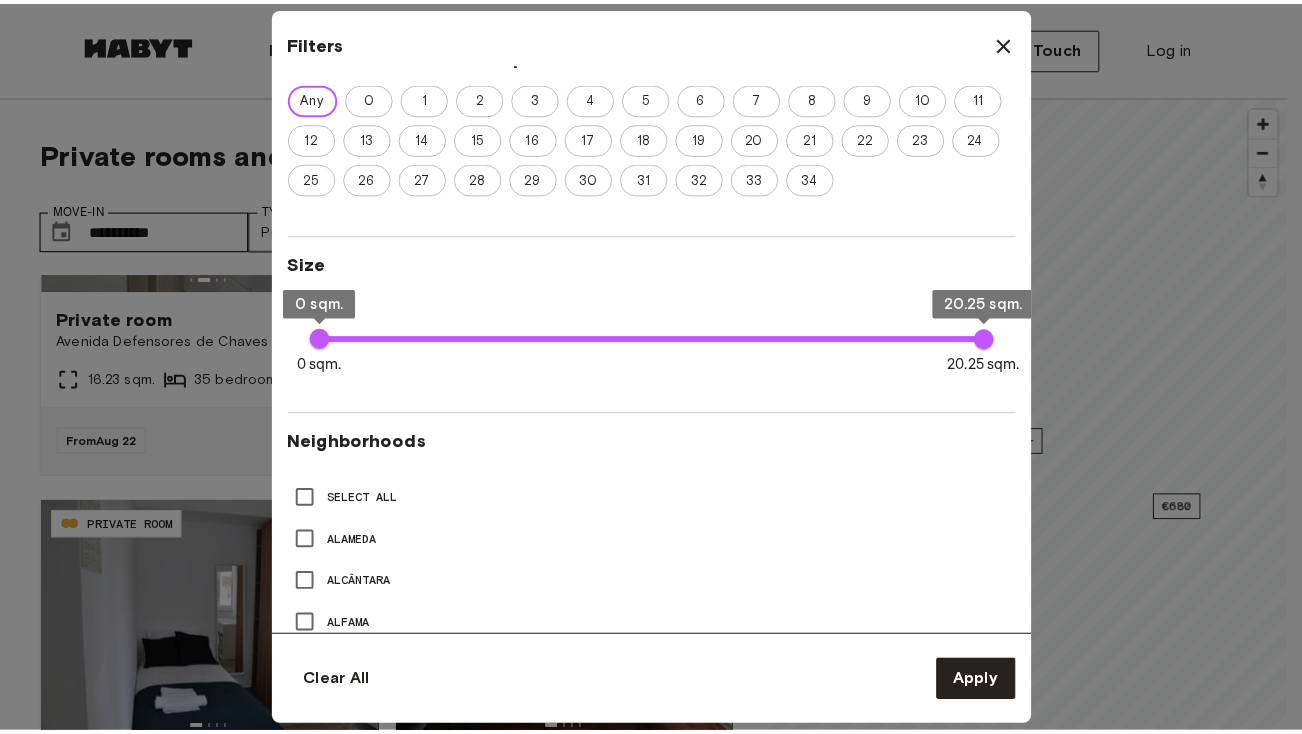 scroll, scrollTop: 0, scrollLeft: 0, axis: both 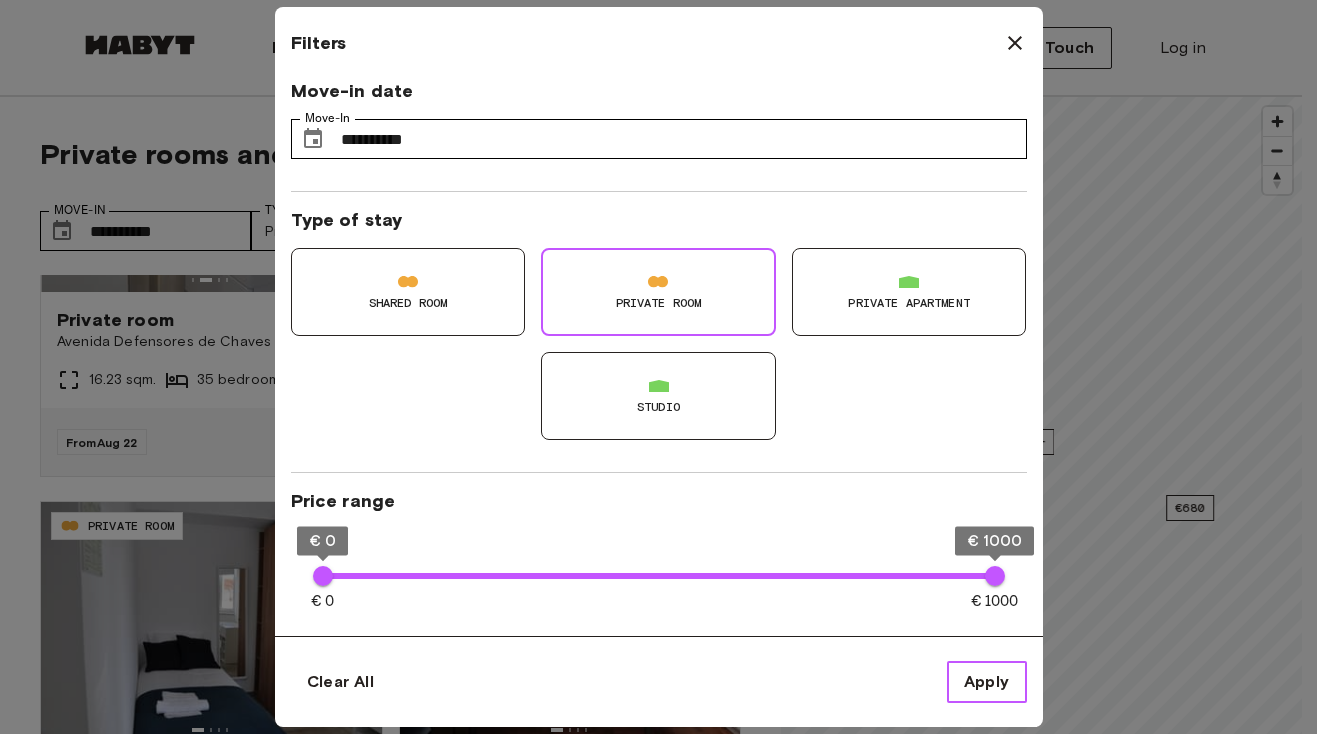 click on "Apply" at bounding box center [987, 682] 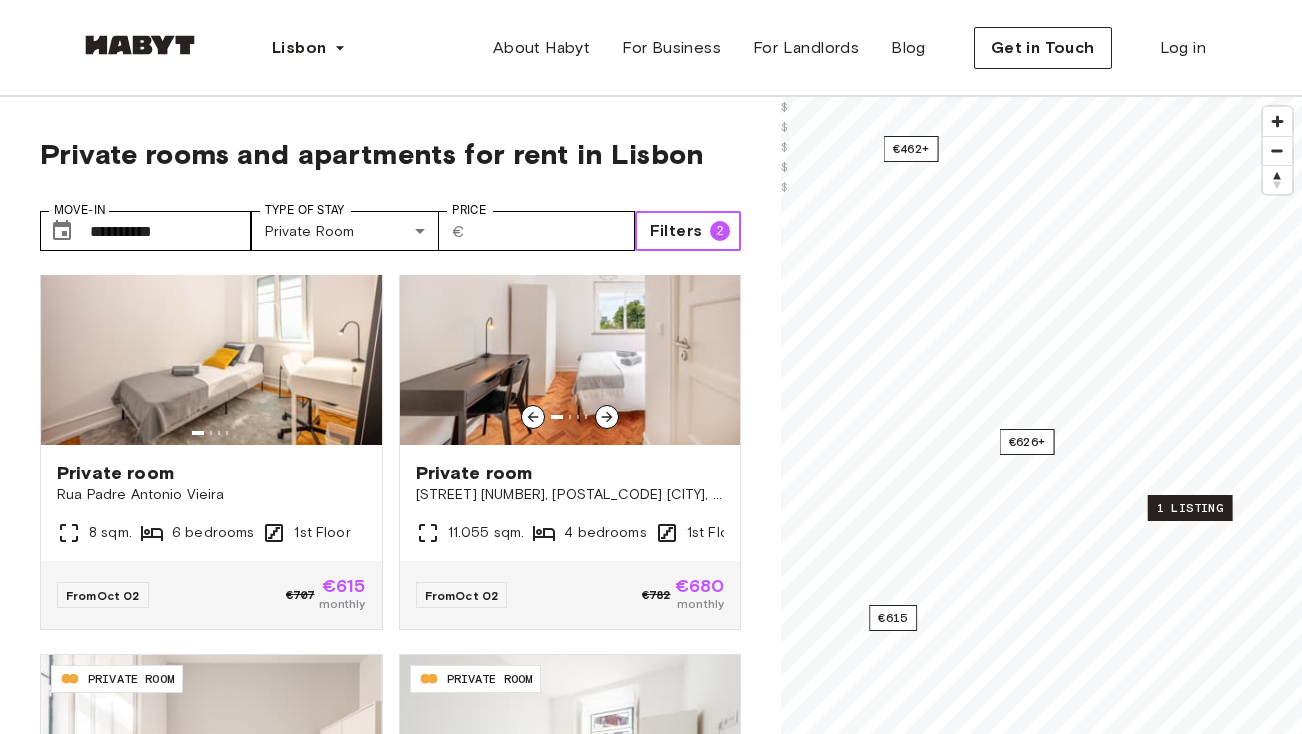 scroll, scrollTop: 959, scrollLeft: 0, axis: vertical 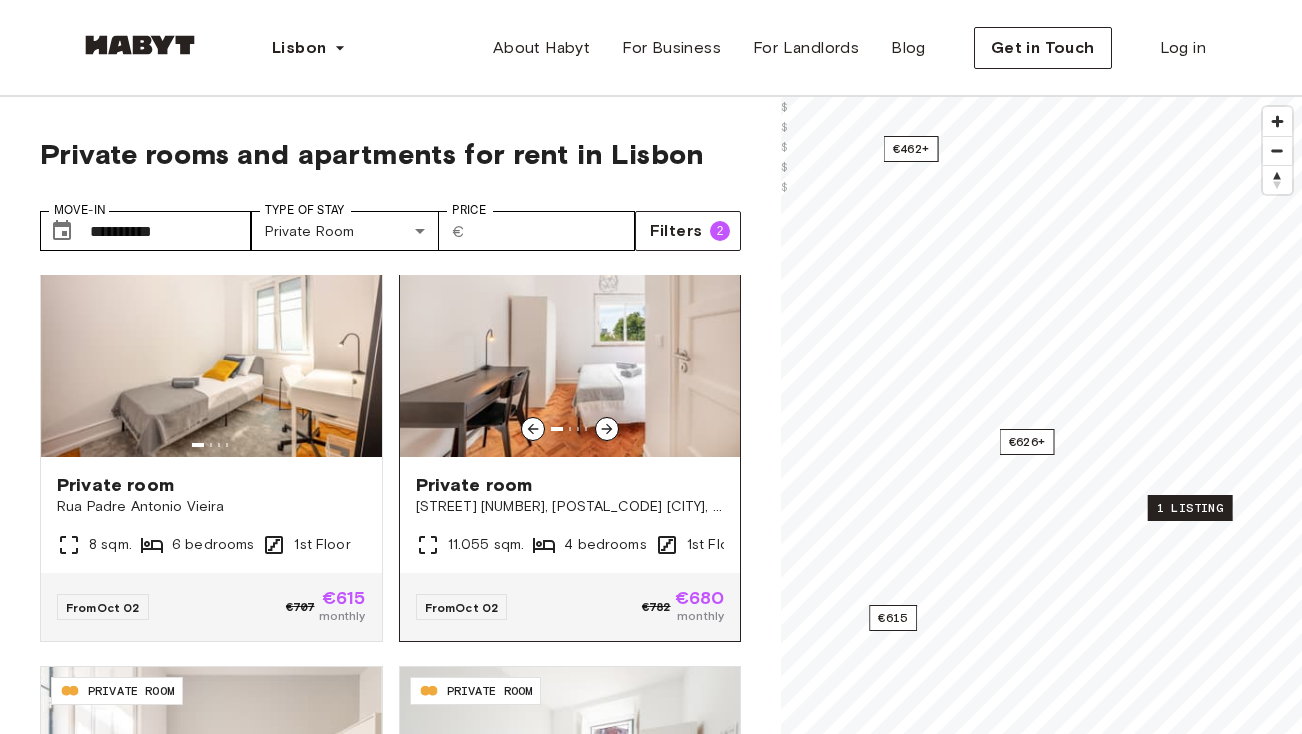 click 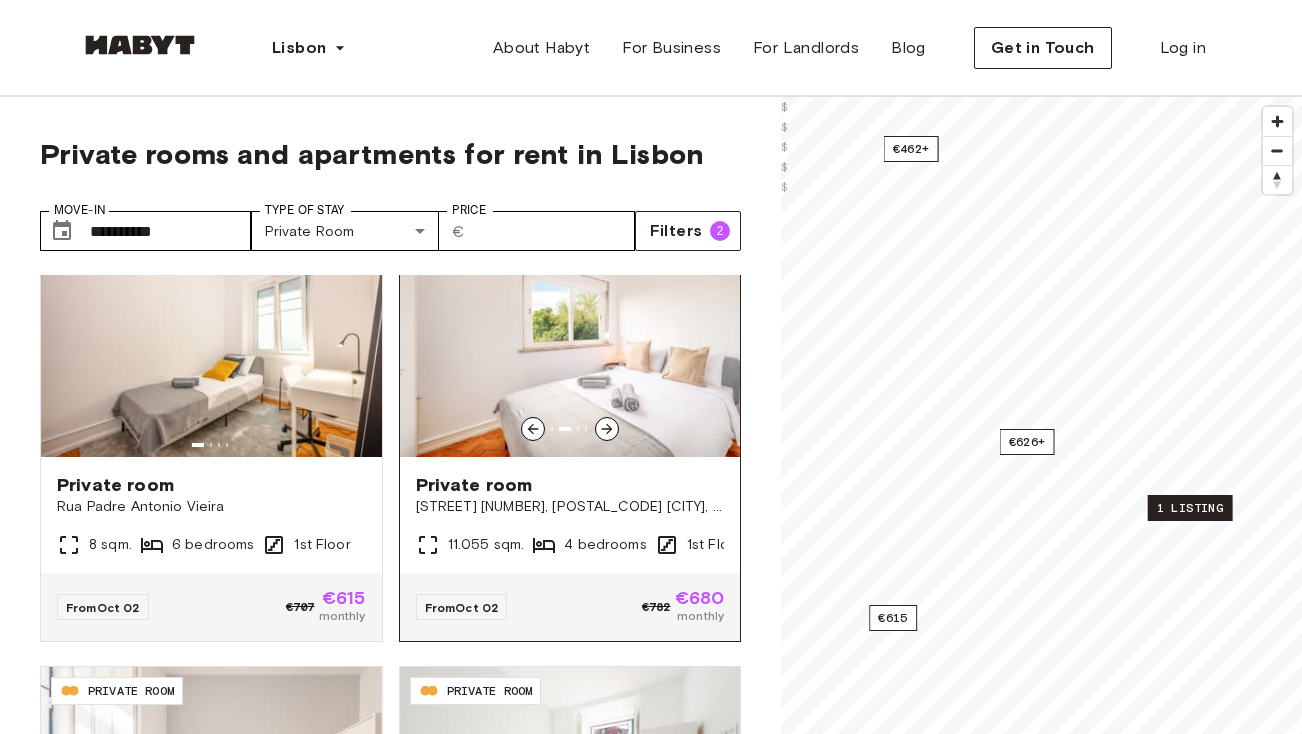 click 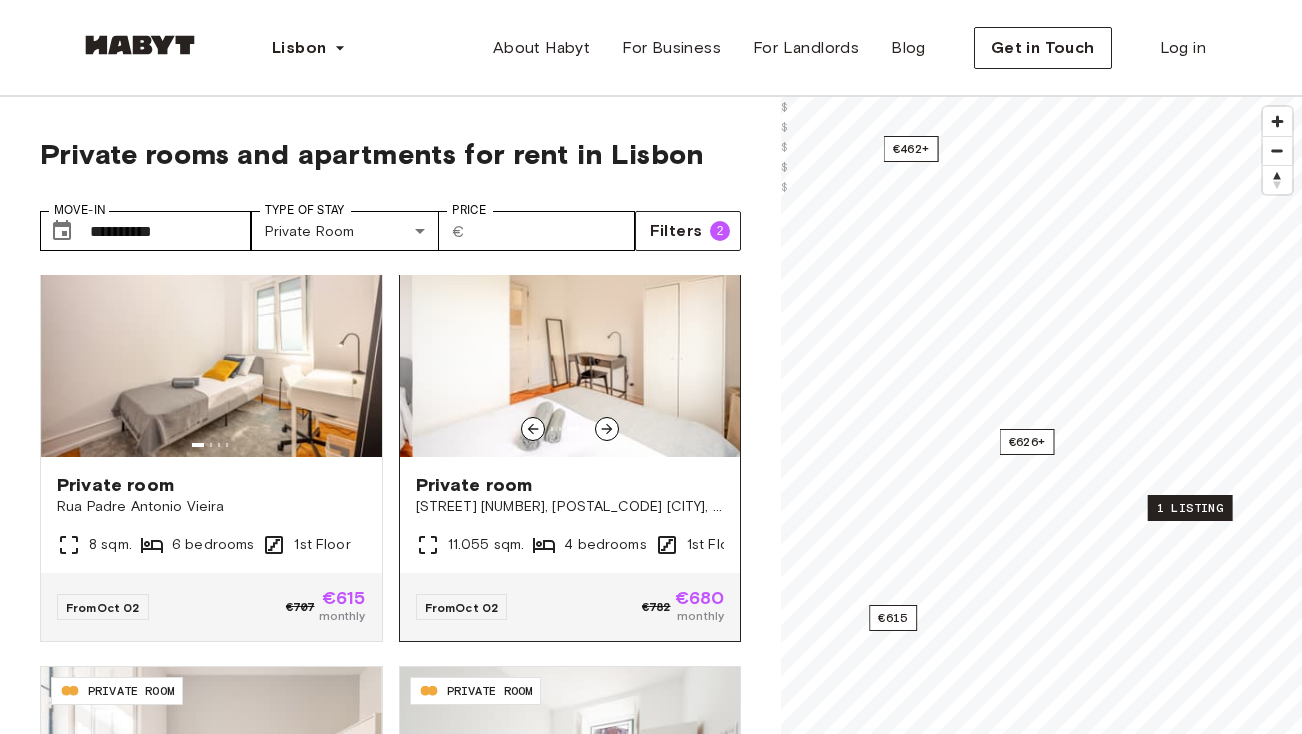 click 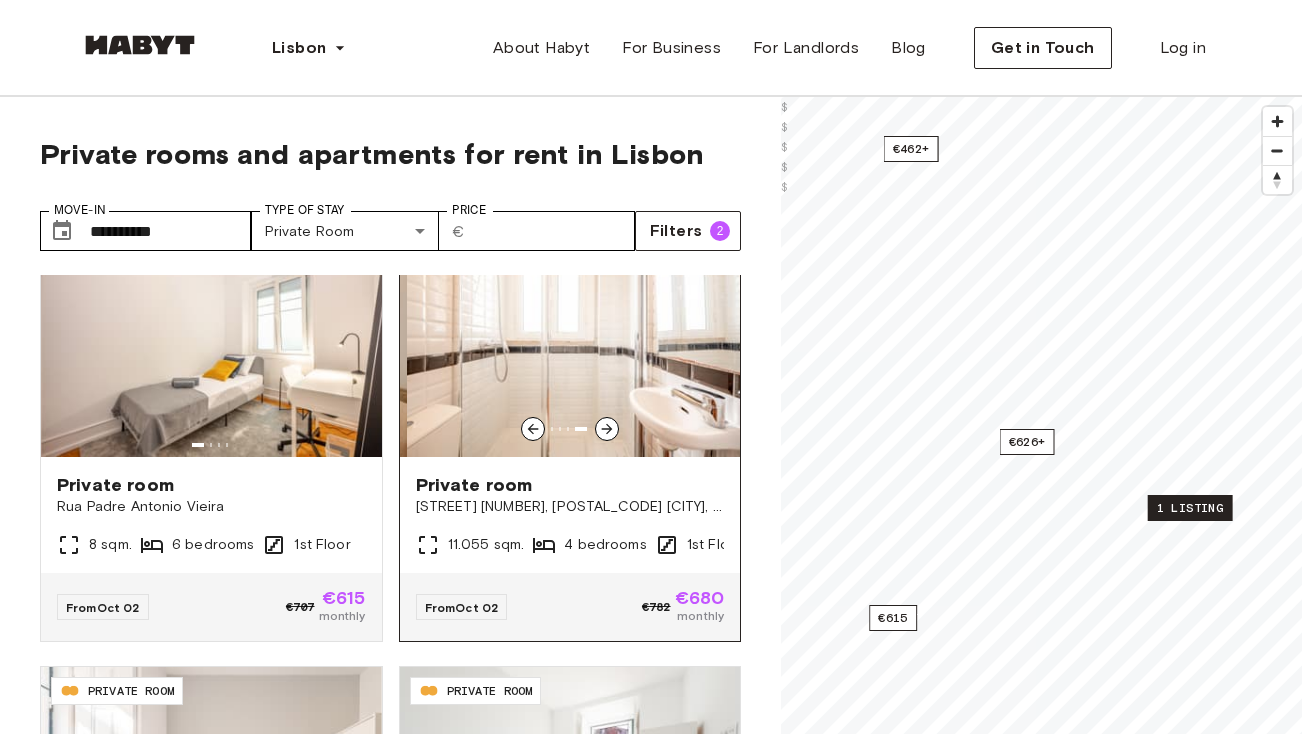 click 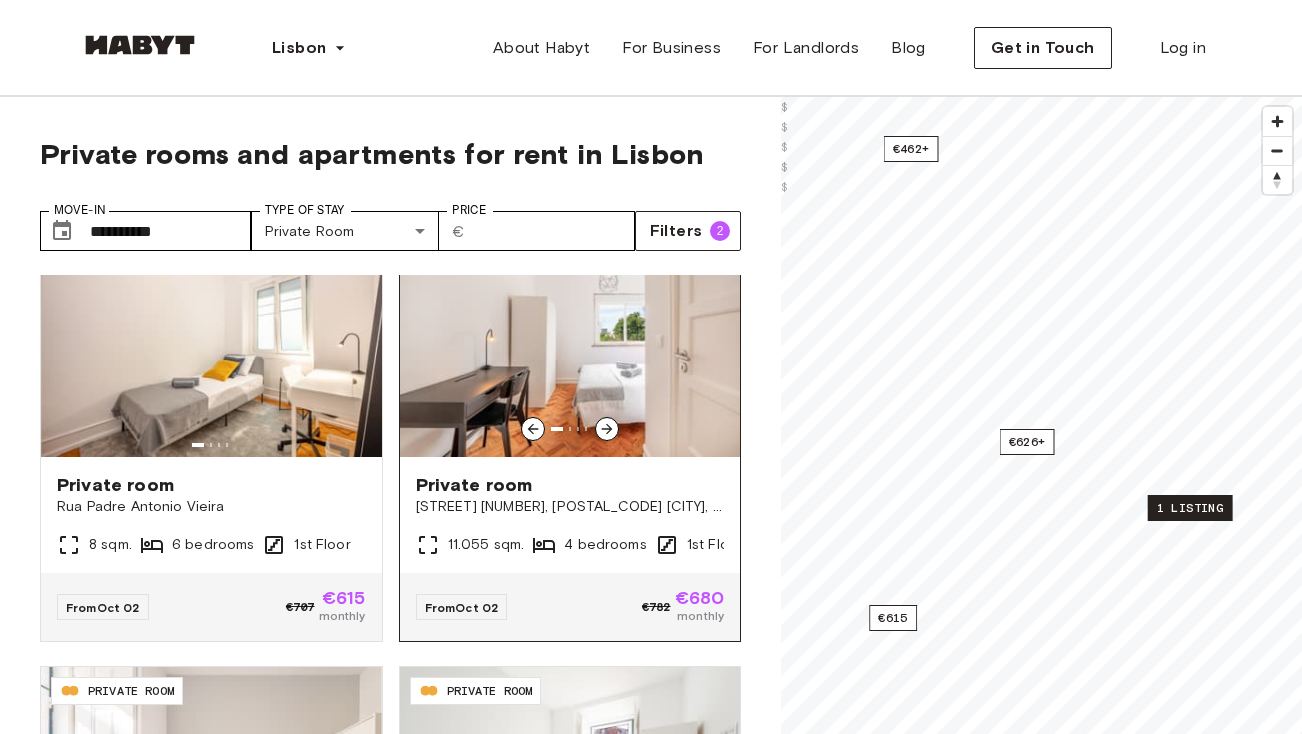 click 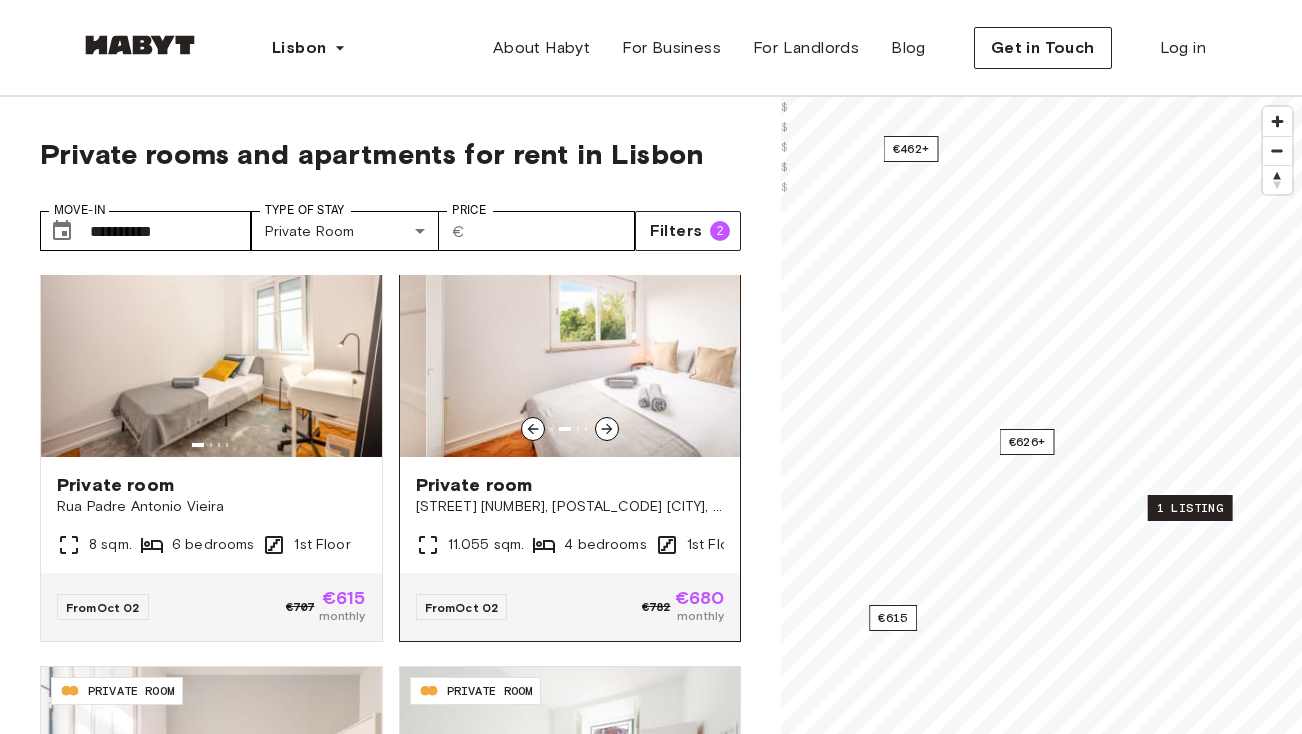 click 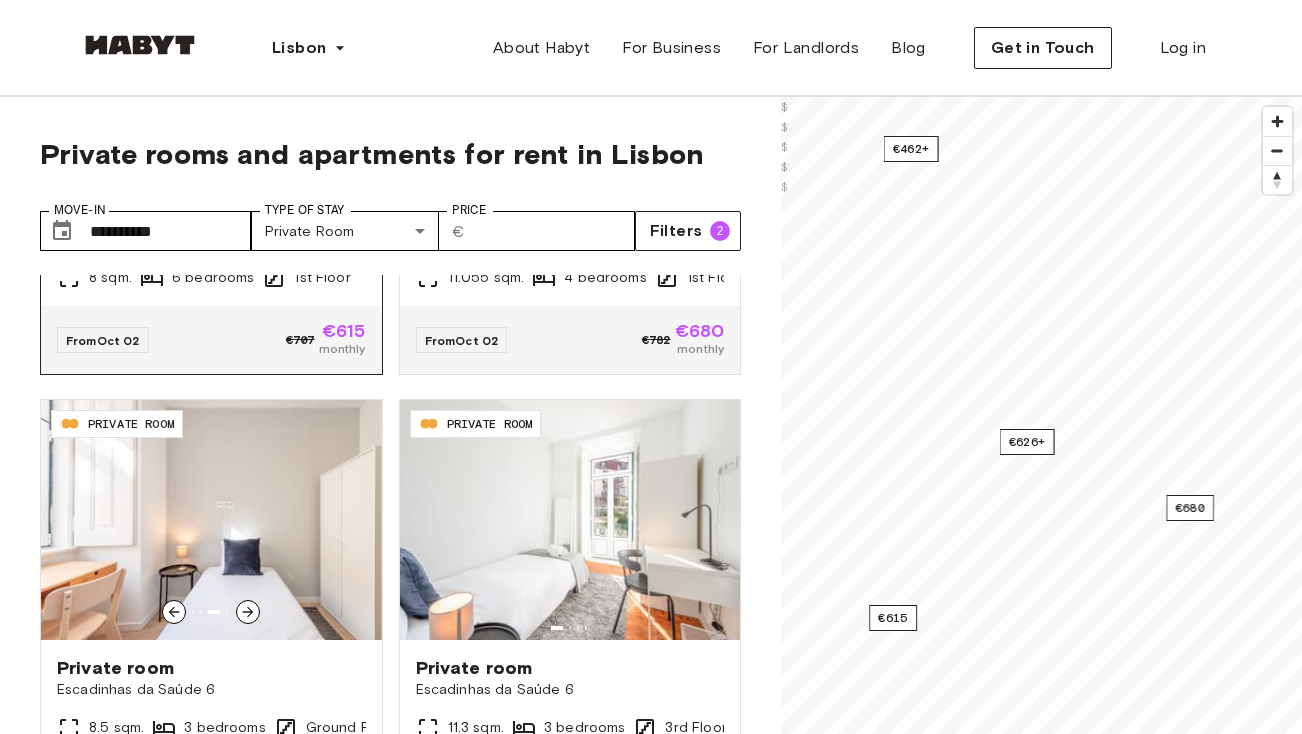 scroll, scrollTop: 1271, scrollLeft: 0, axis: vertical 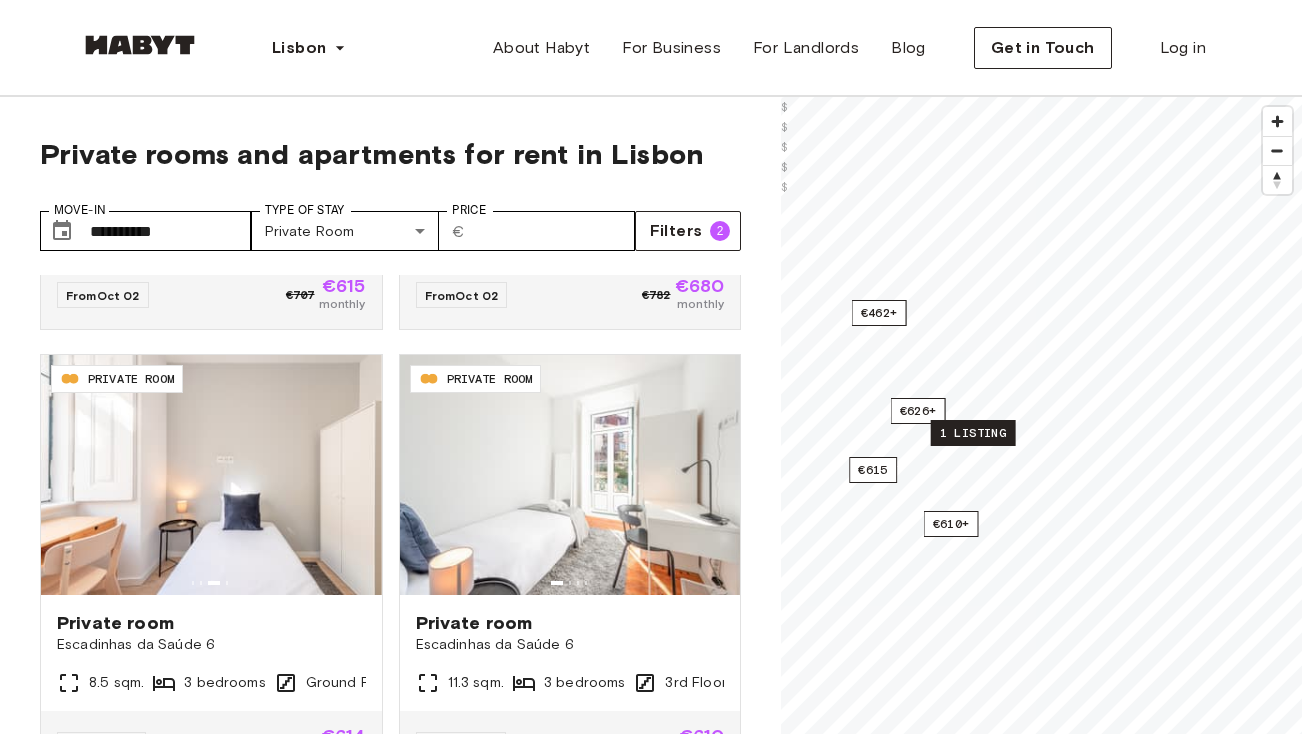 click on "1 listing" at bounding box center (973, 433) 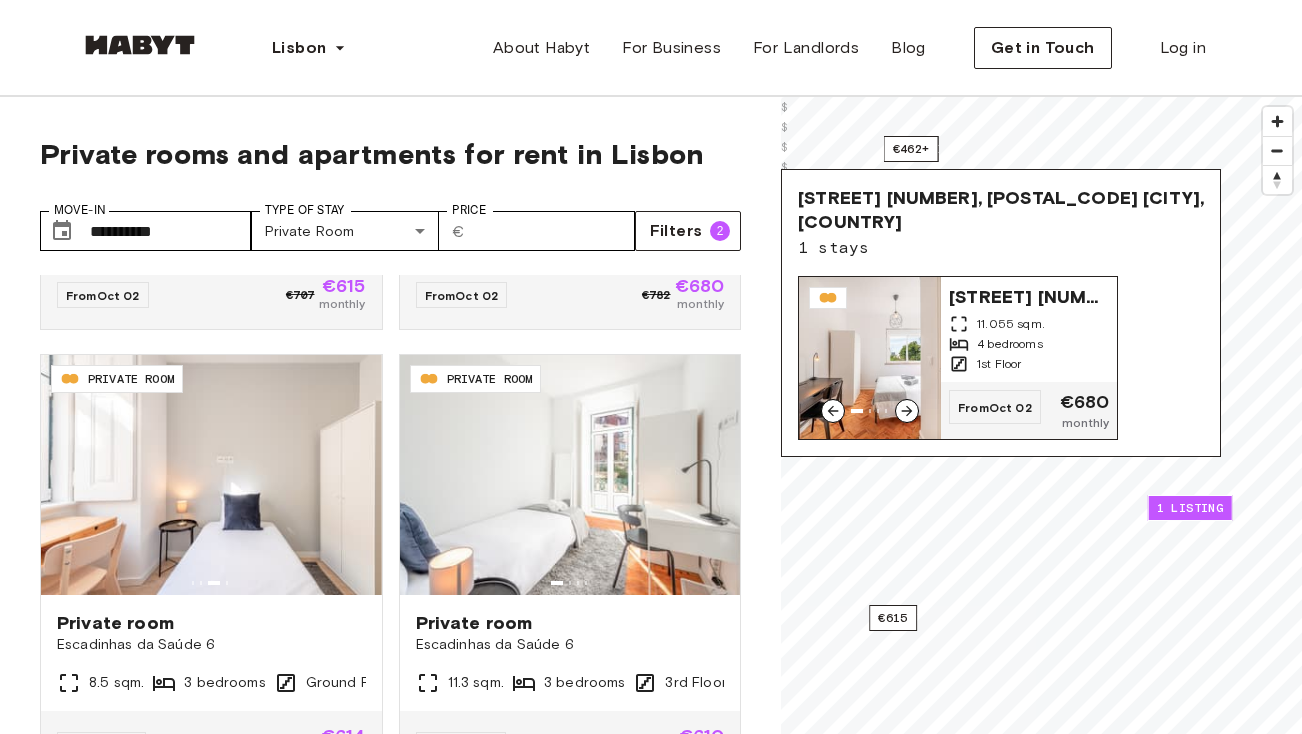 click 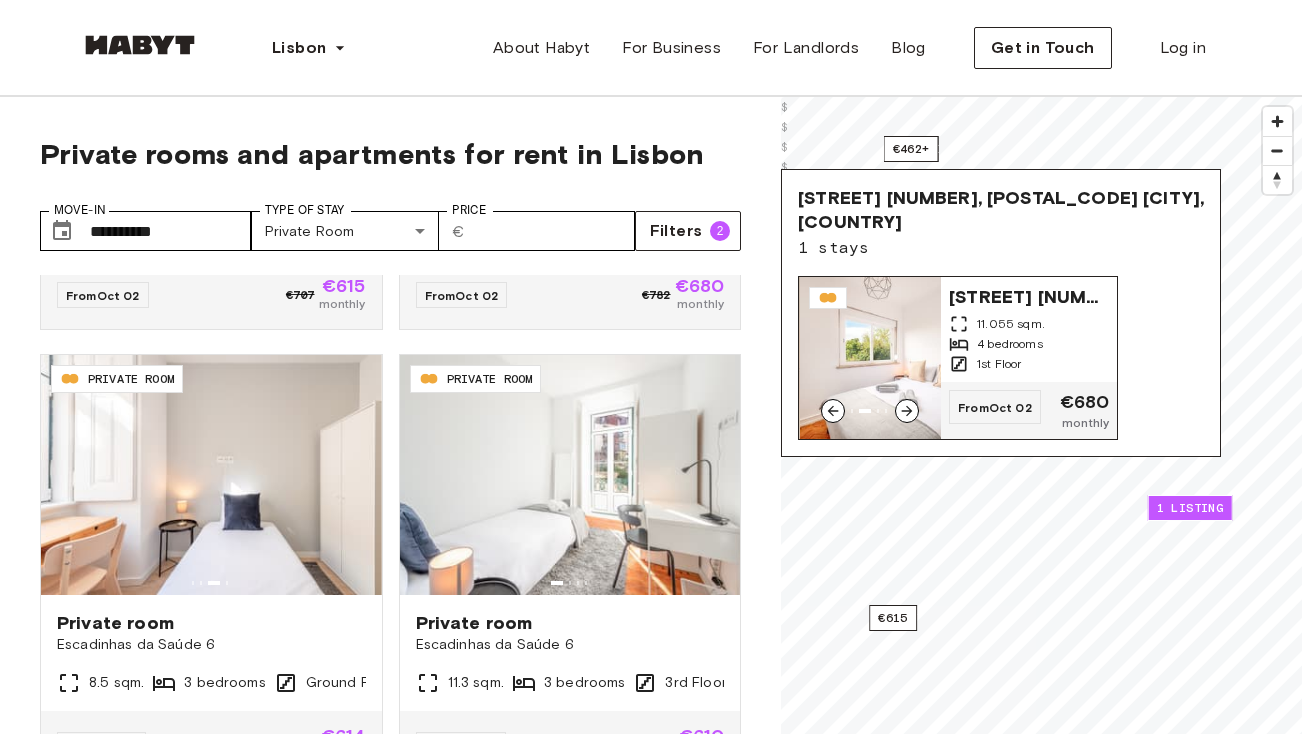 click 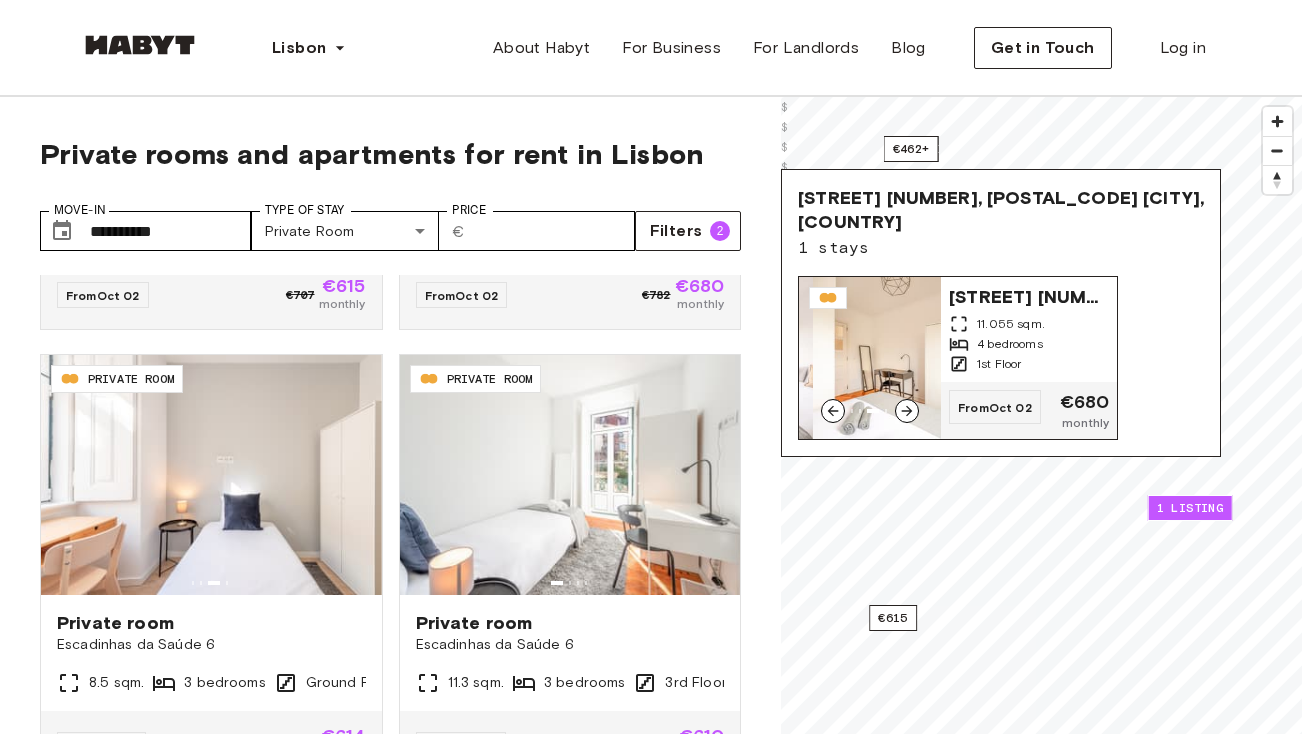click 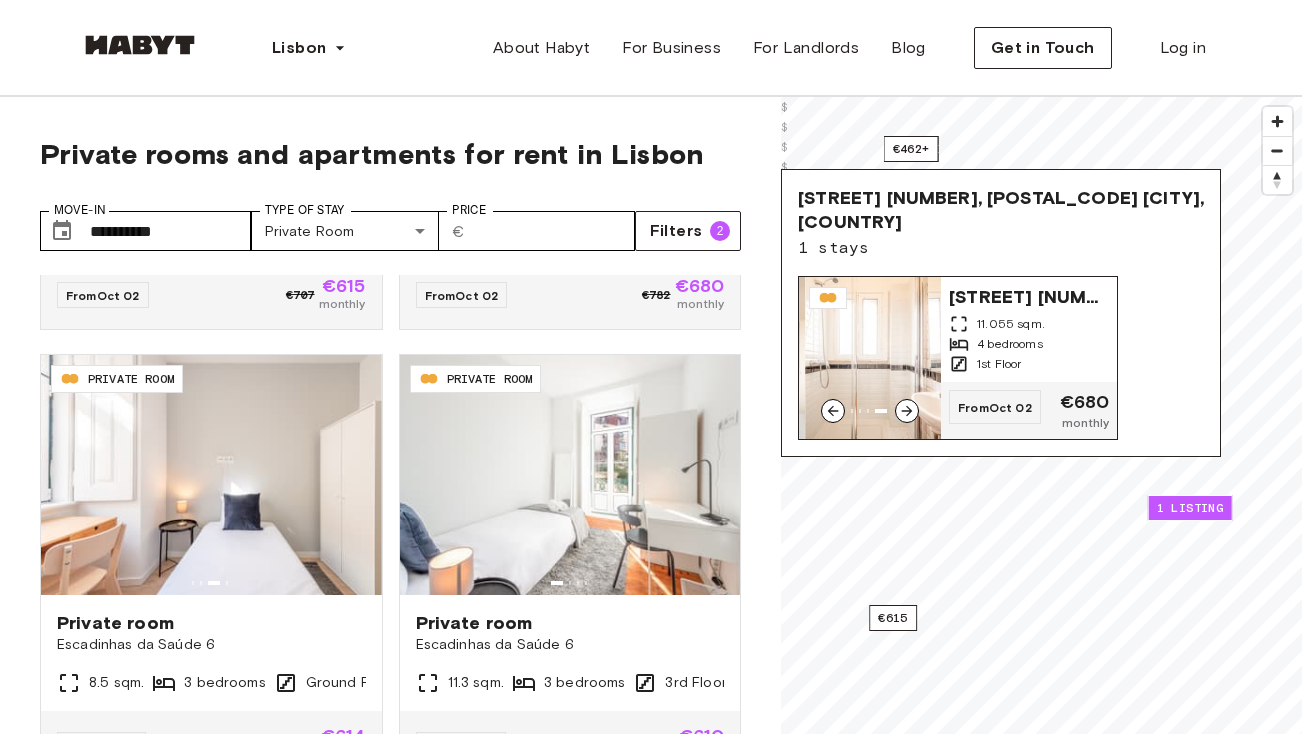 click 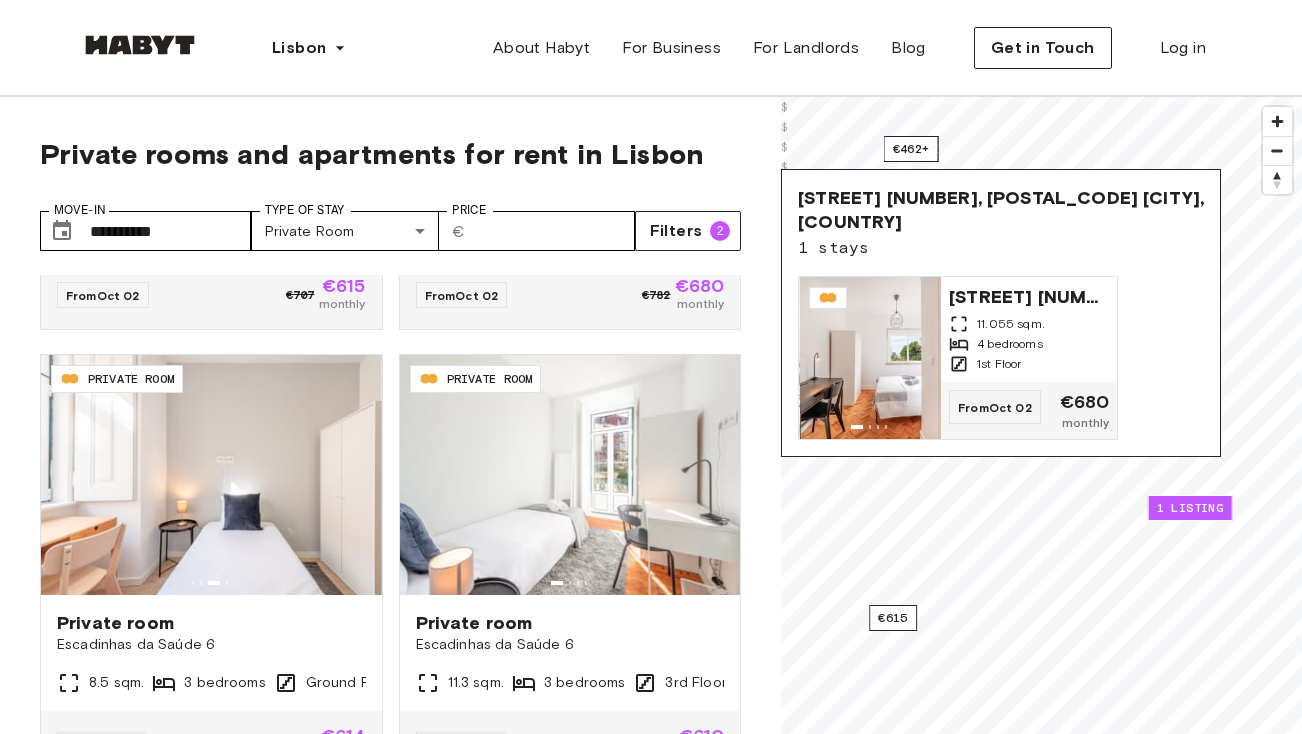 click on "Rua Barão de Sabrosa 151, 1900-088 Lisboa, Portugal 1 stays Rua Barão de Sabrosa 151, 1900-088 Lisboa, Portugal 11.055 sqm. 4 bedrooms 1st Floor From  Oct 02 €680 monthly" at bounding box center [1001, 313] 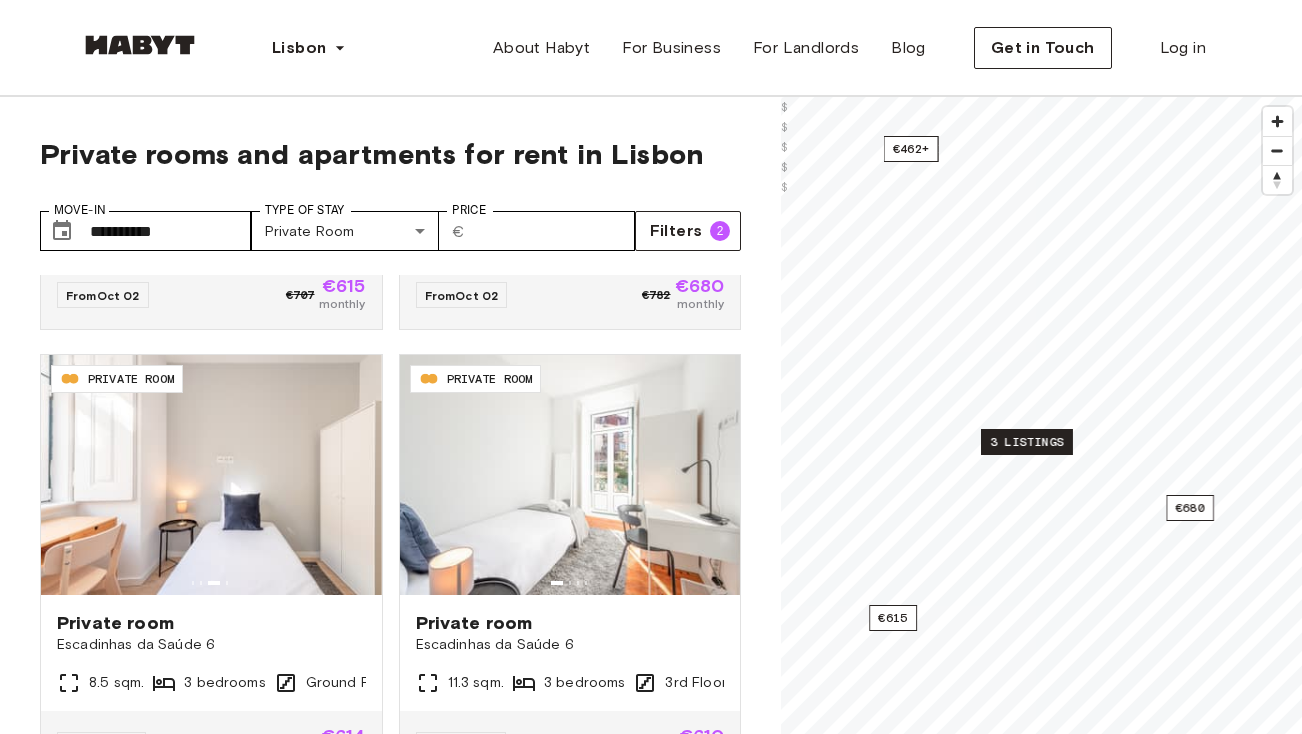 click on "3 listings" at bounding box center [1027, 442] 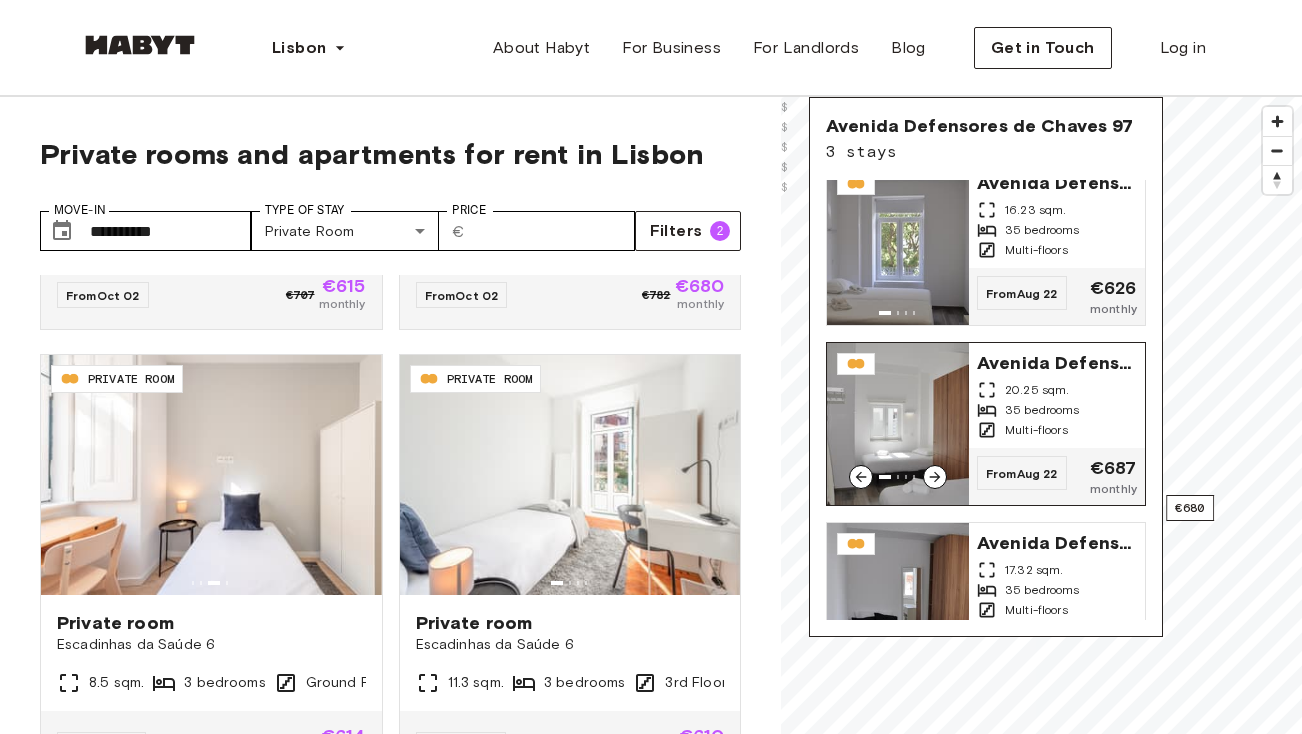 scroll, scrollTop: 0, scrollLeft: 0, axis: both 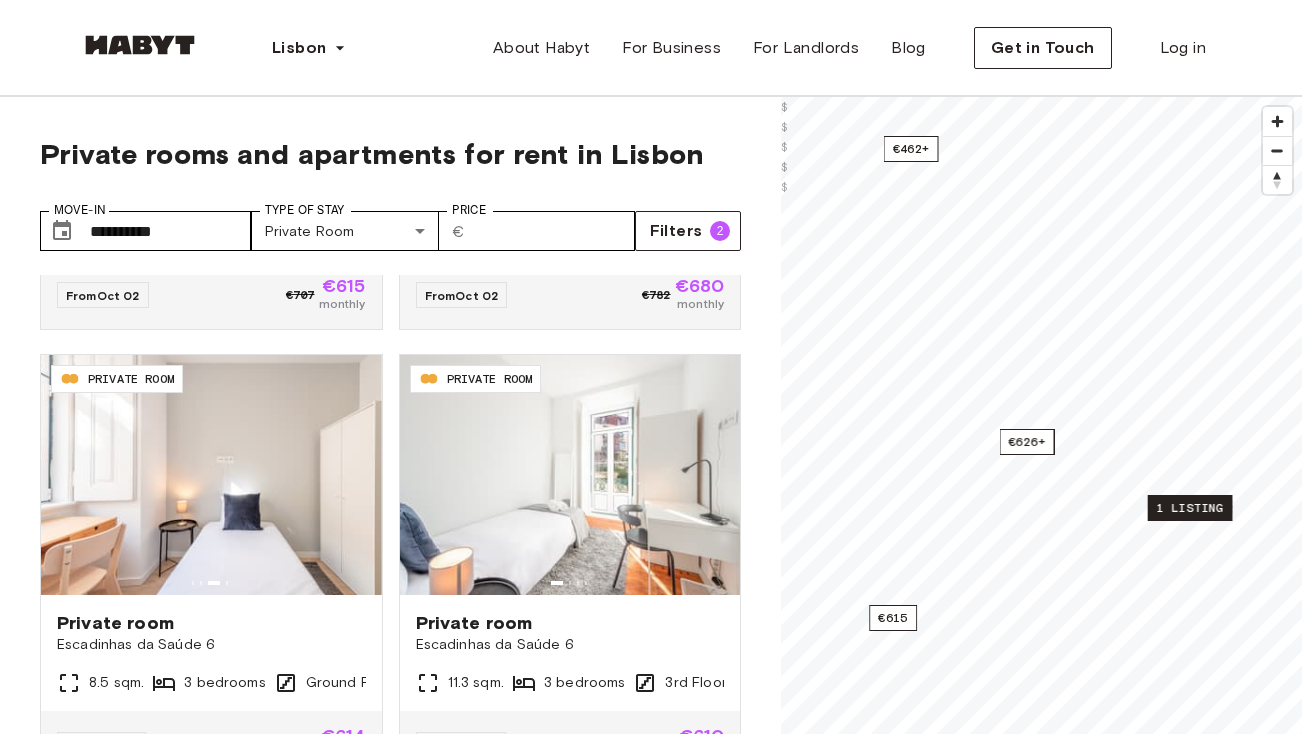 click on "1 listing" at bounding box center [1190, 508] 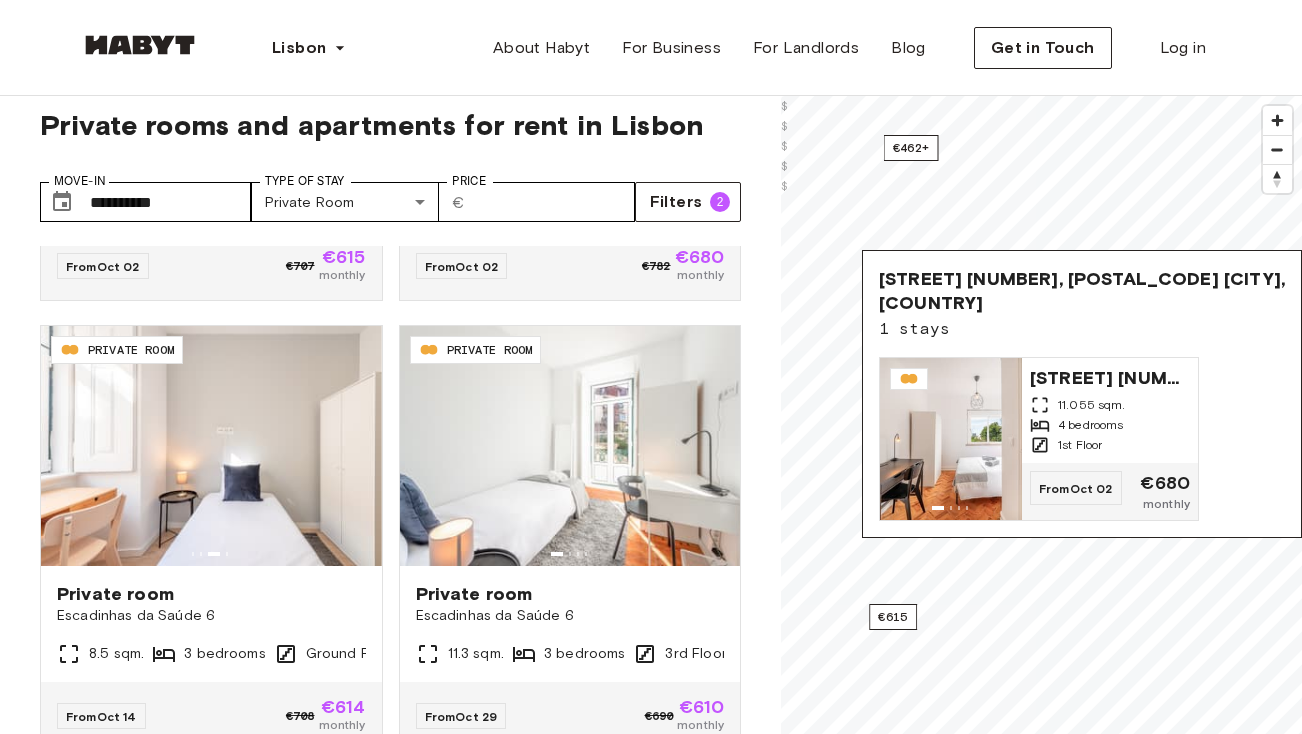 scroll, scrollTop: 30, scrollLeft: 0, axis: vertical 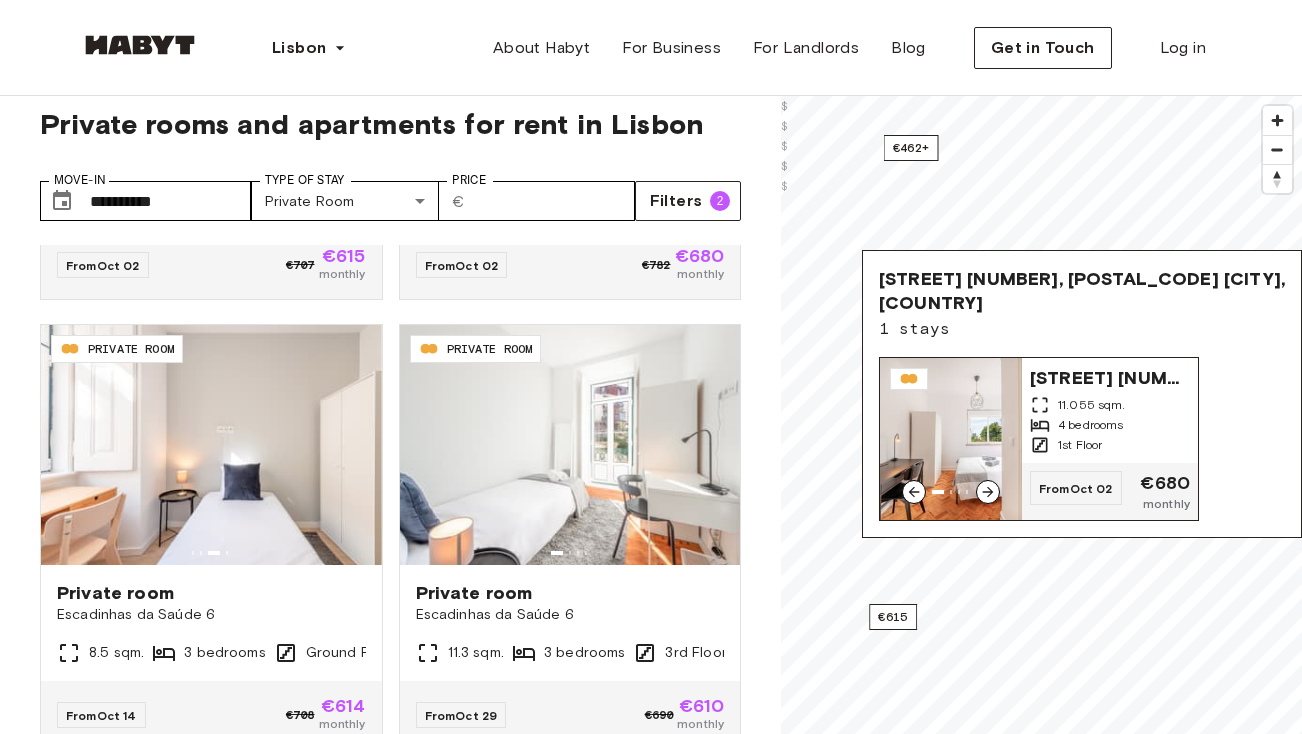 click at bounding box center (951, 439) 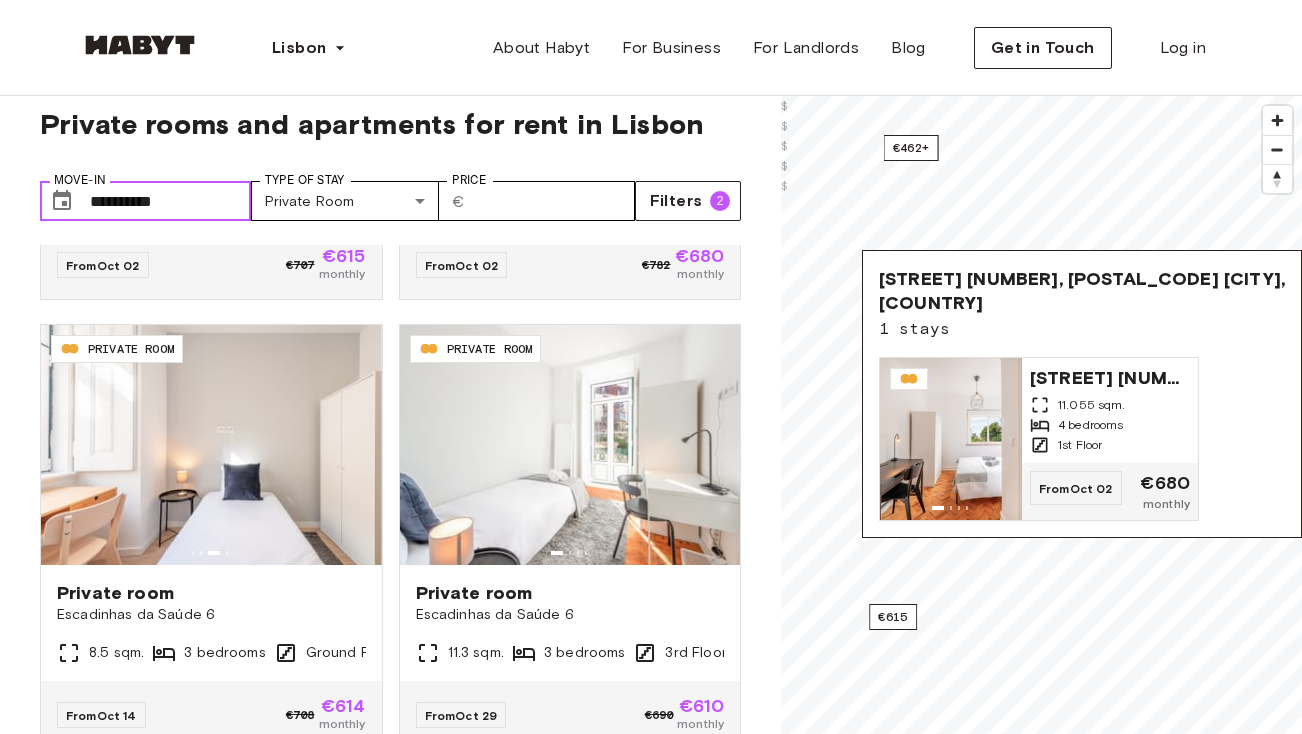 click on "**********" at bounding box center [170, 201] 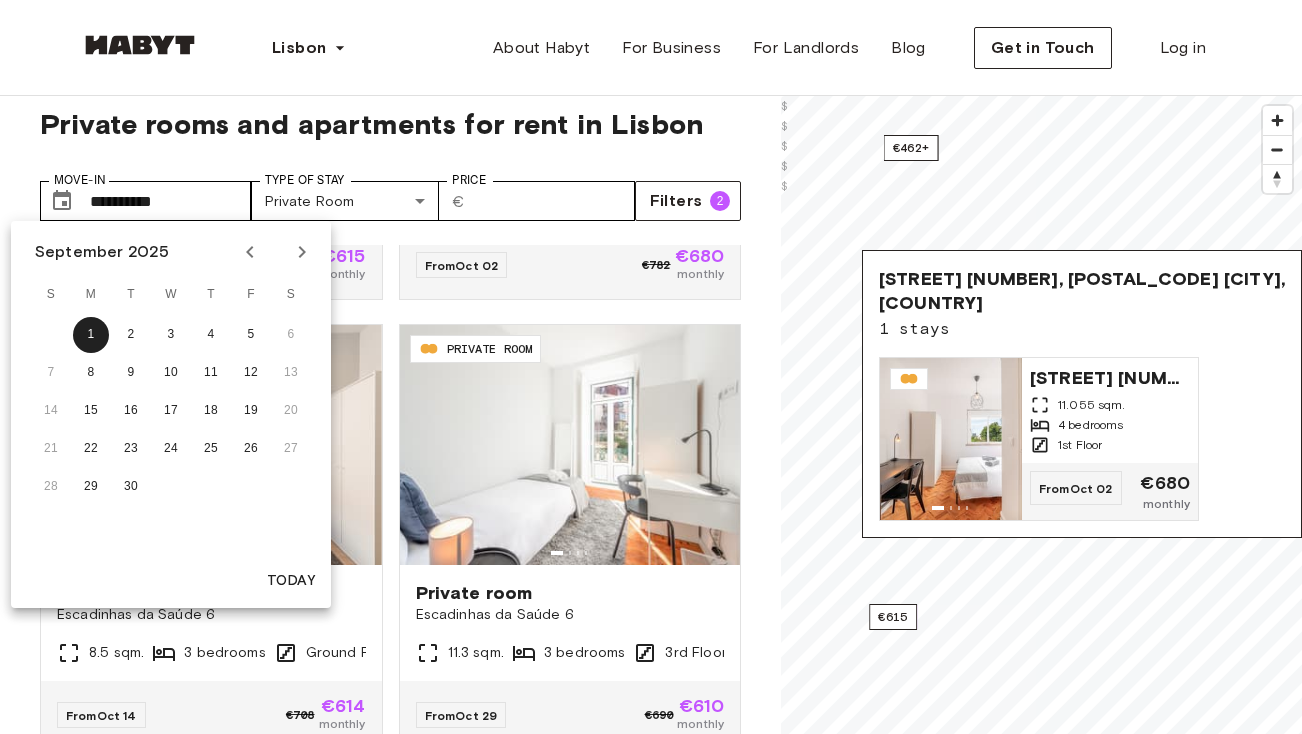 click on "**********" at bounding box center (390, 523) 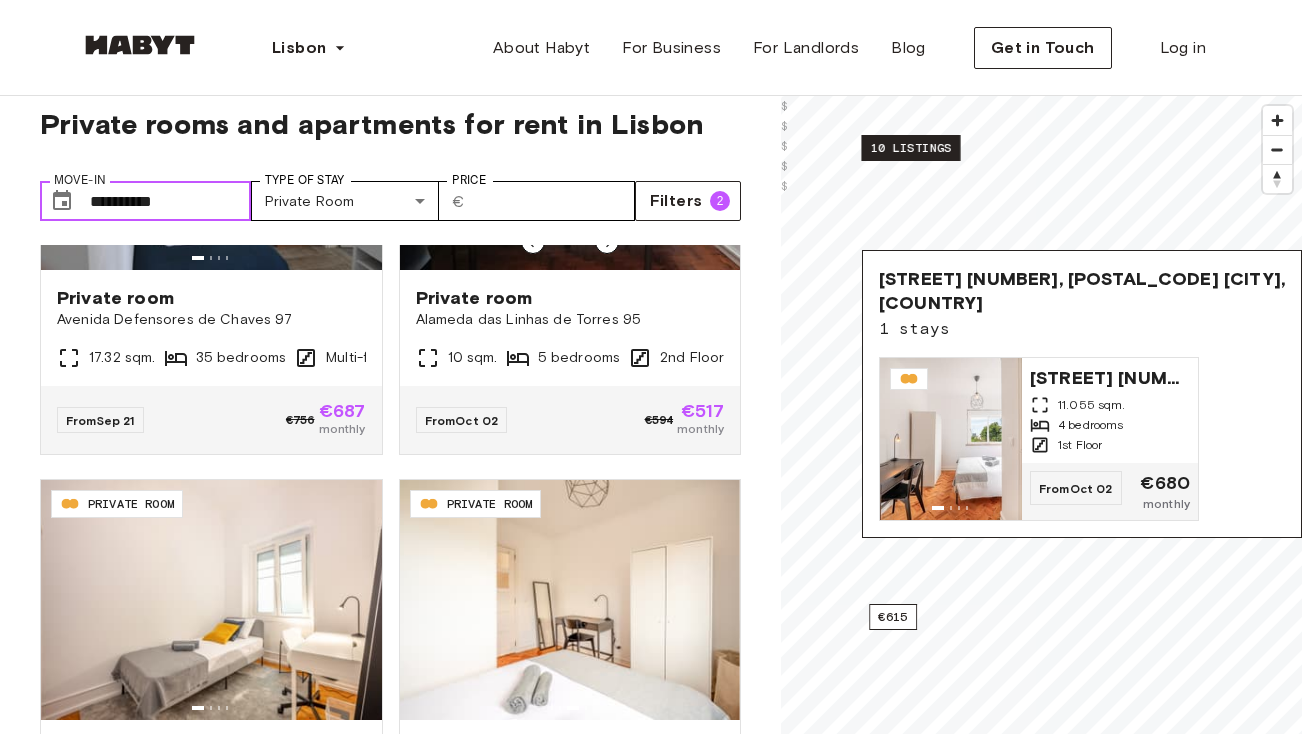 scroll, scrollTop: 0, scrollLeft: 0, axis: both 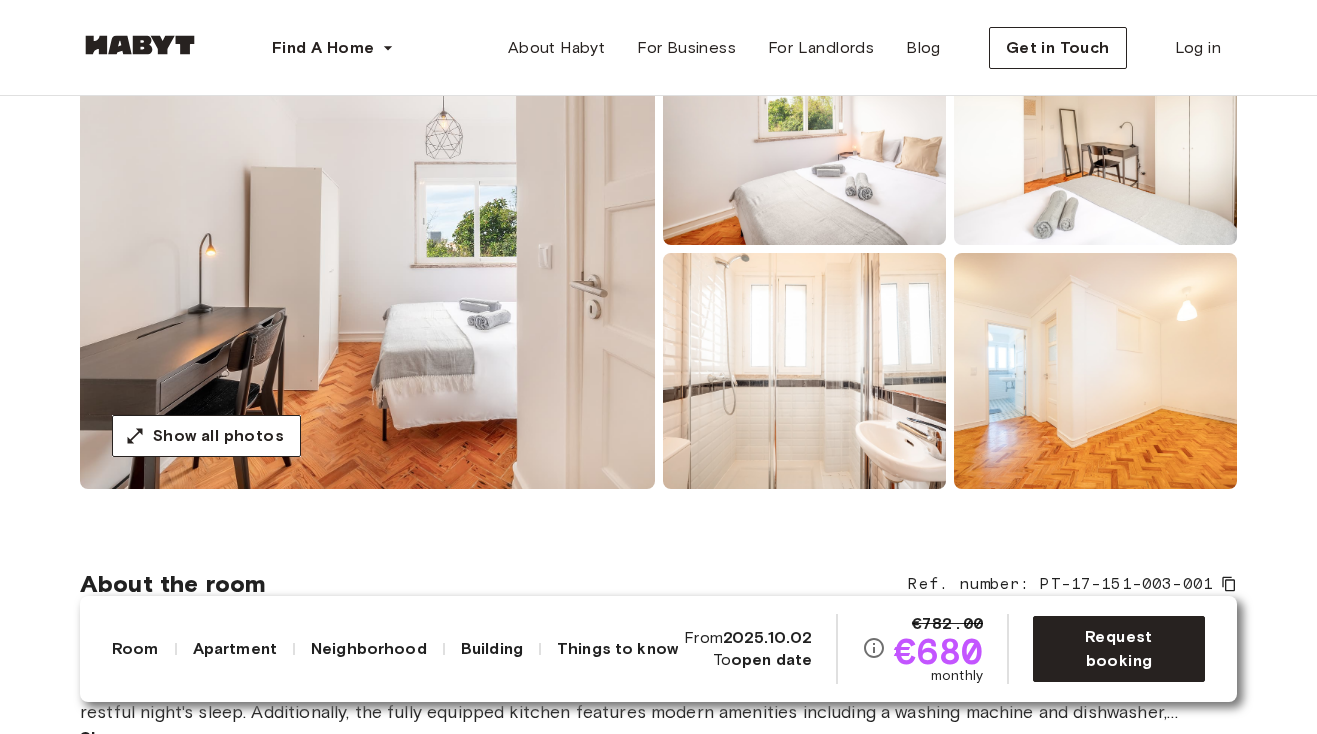 click at bounding box center (367, 249) 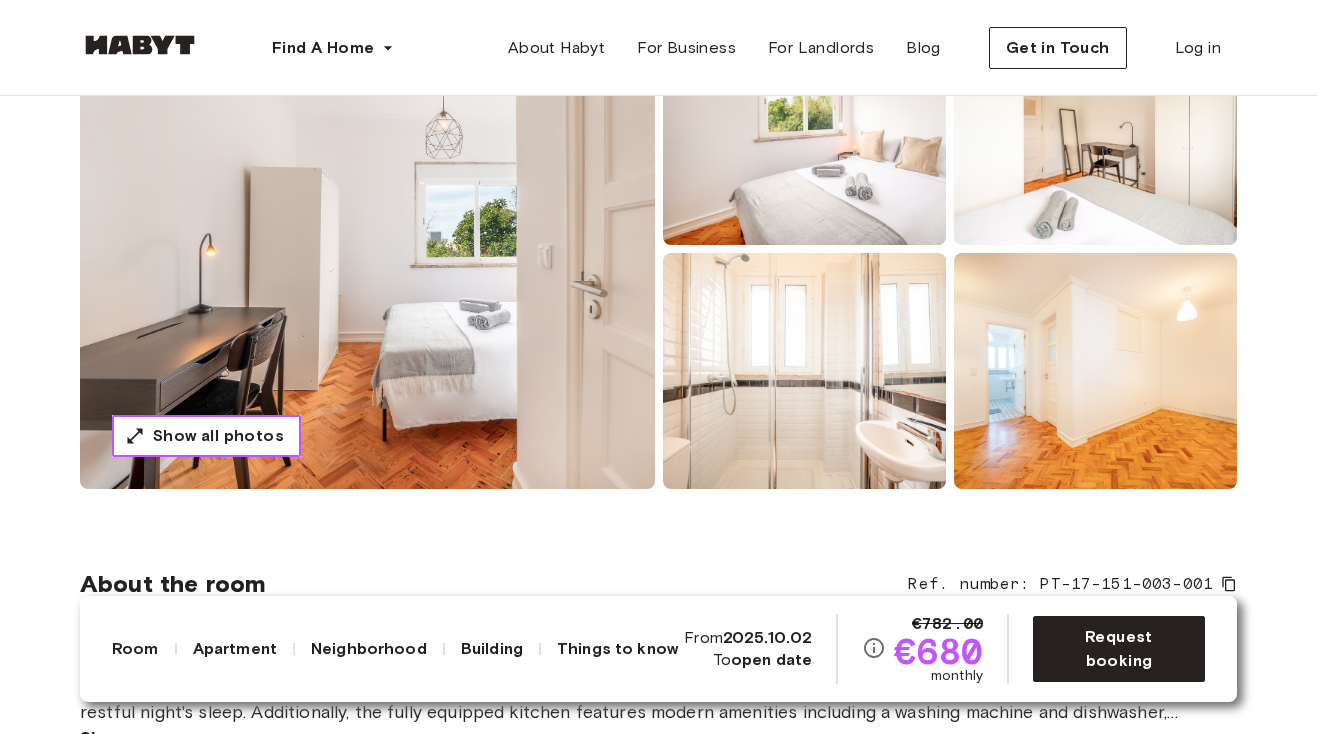 click on "Show all photos" at bounding box center [218, 436] 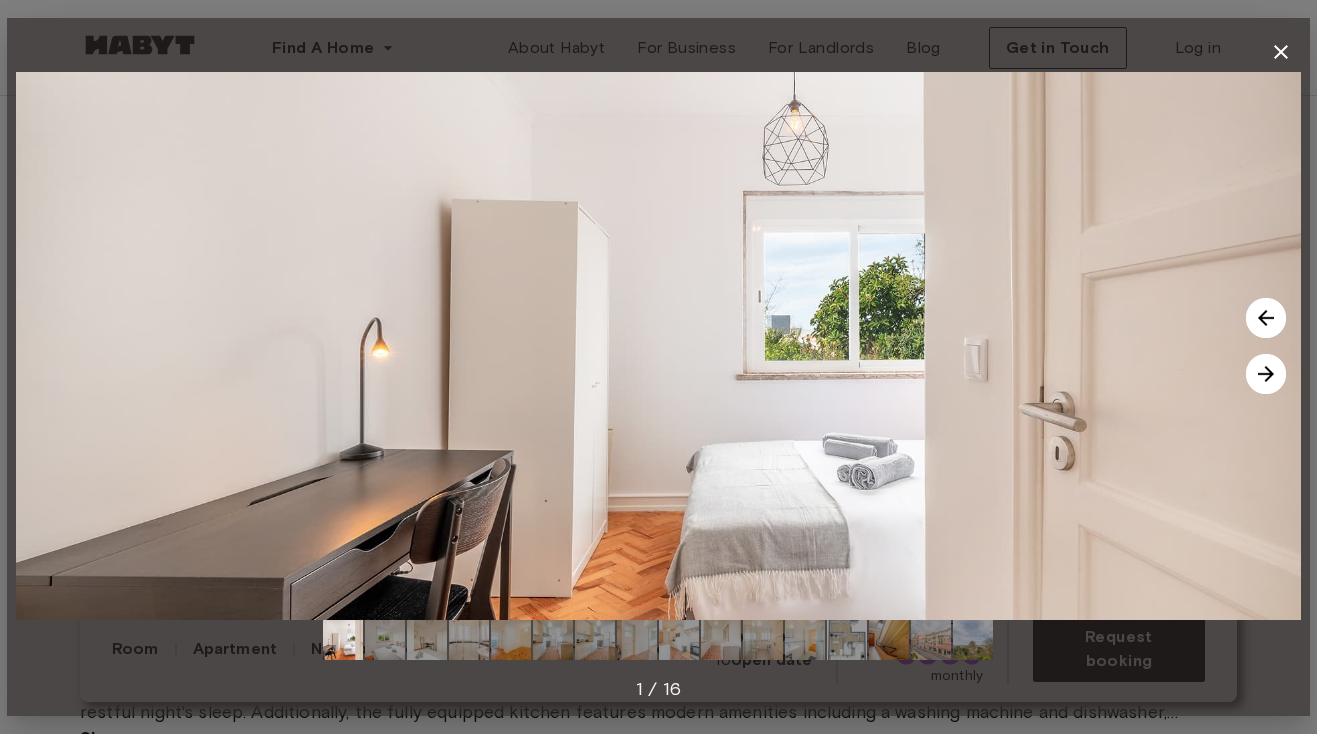 click at bounding box center (1266, 374) 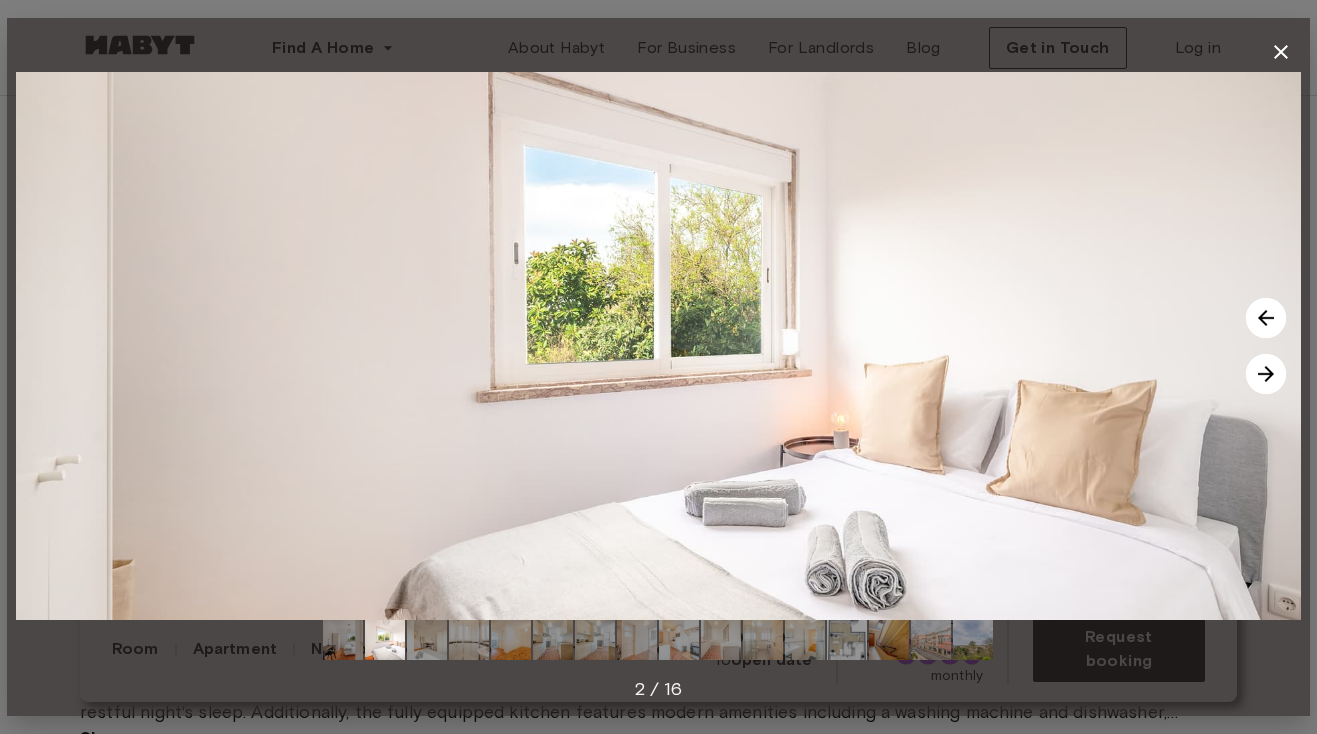 click at bounding box center [1266, 374] 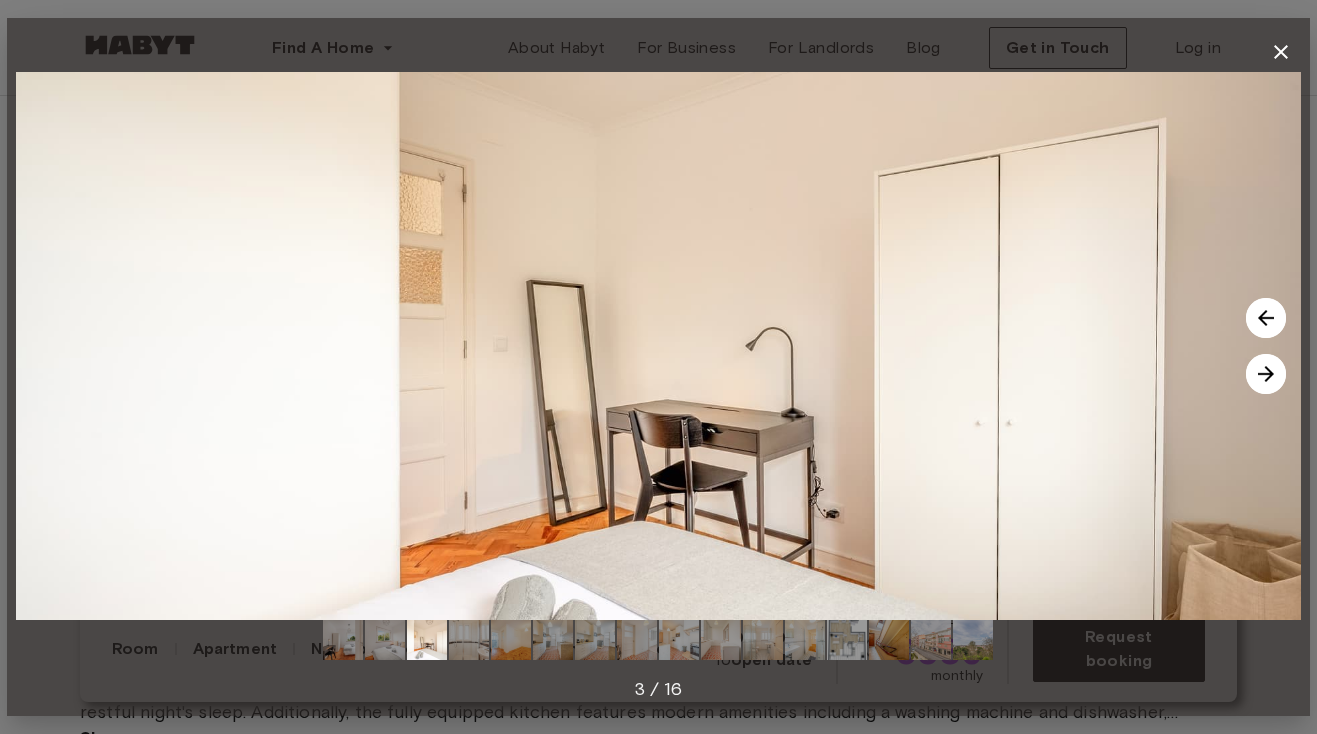 click at bounding box center [1266, 374] 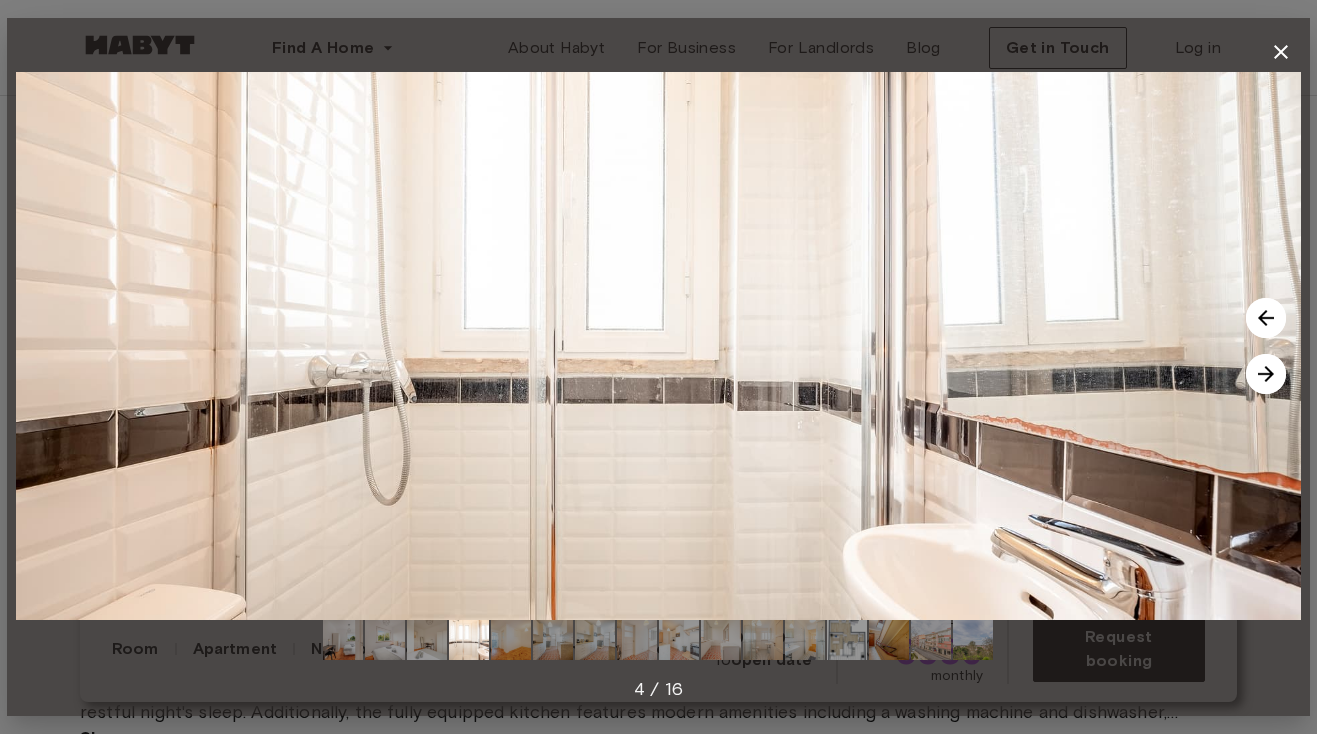 click at bounding box center (1266, 374) 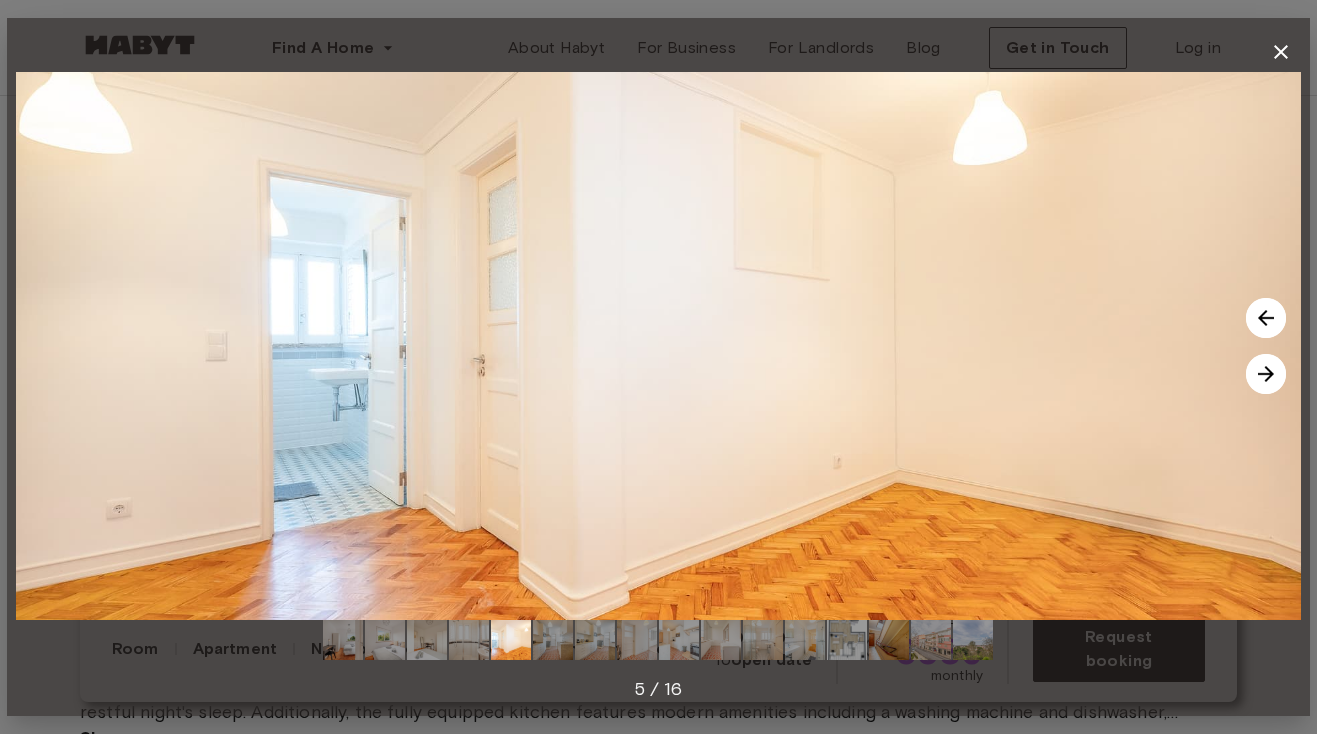 click at bounding box center [1266, 374] 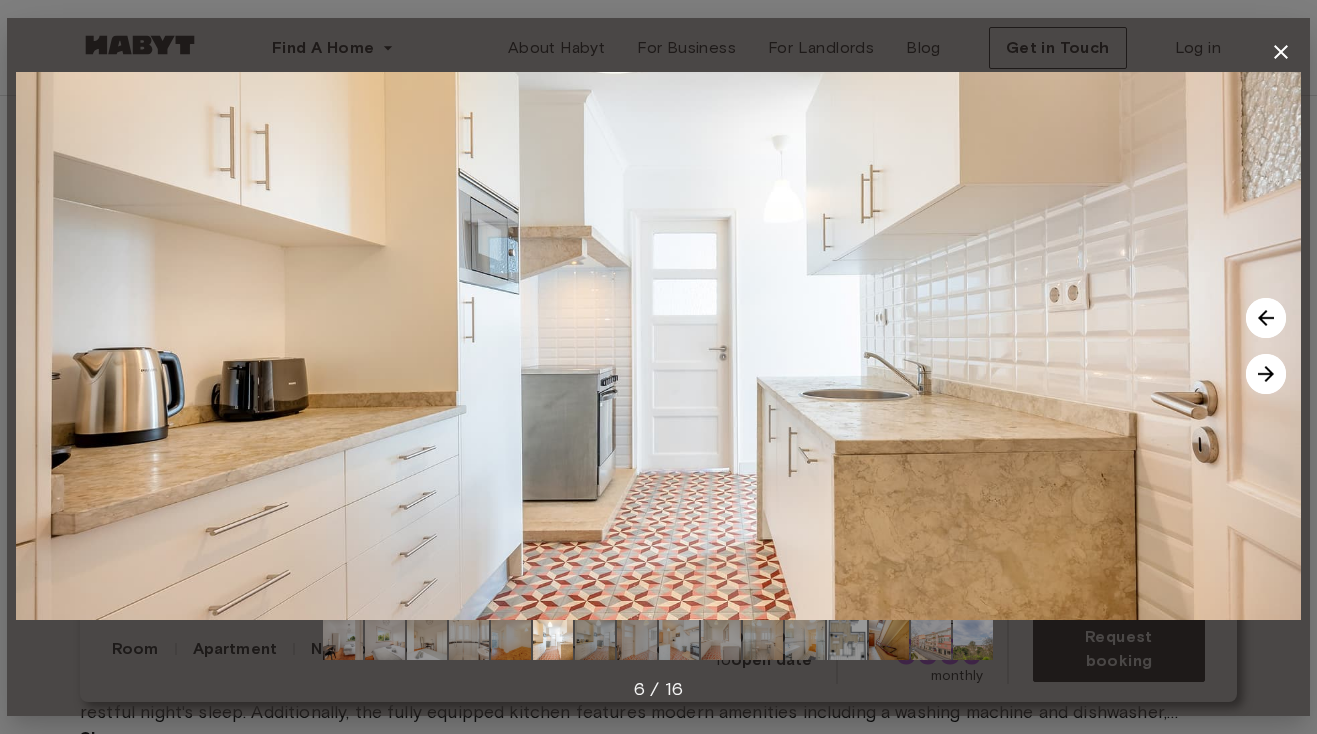 click at bounding box center [1266, 374] 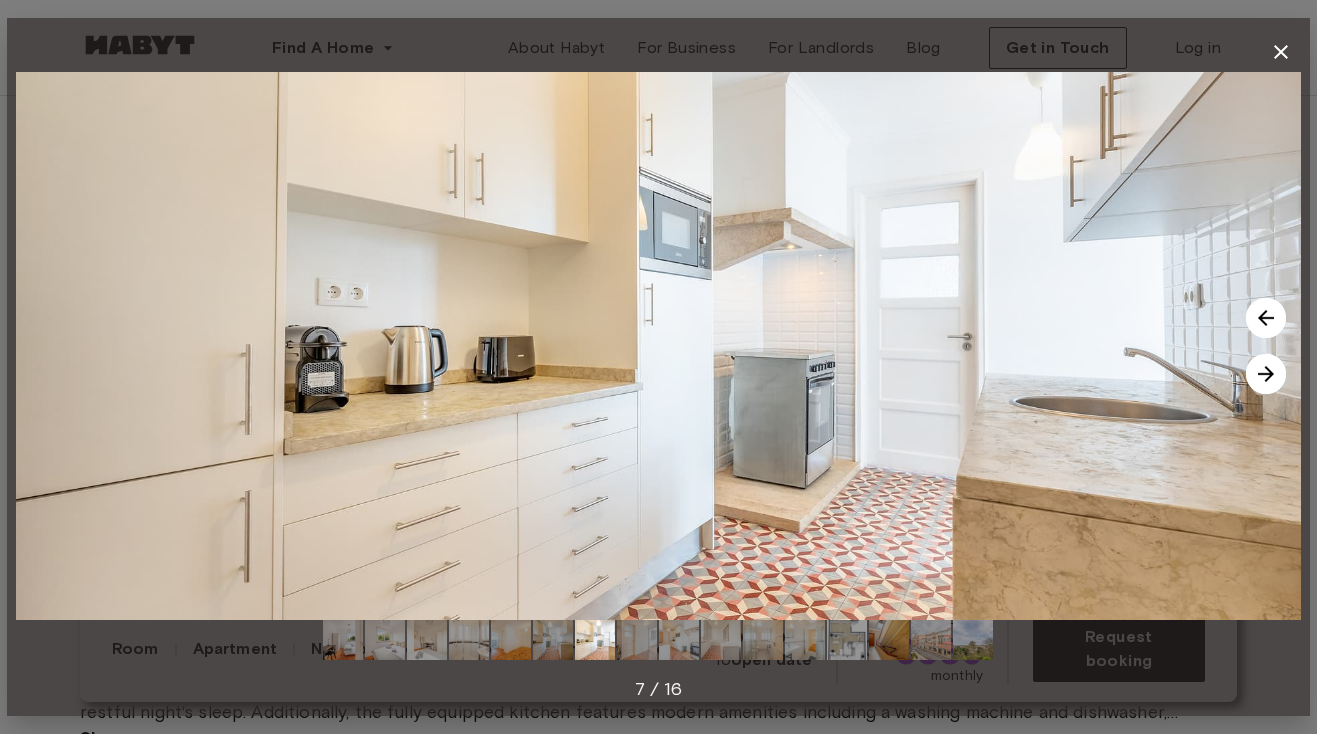 click at bounding box center [1266, 374] 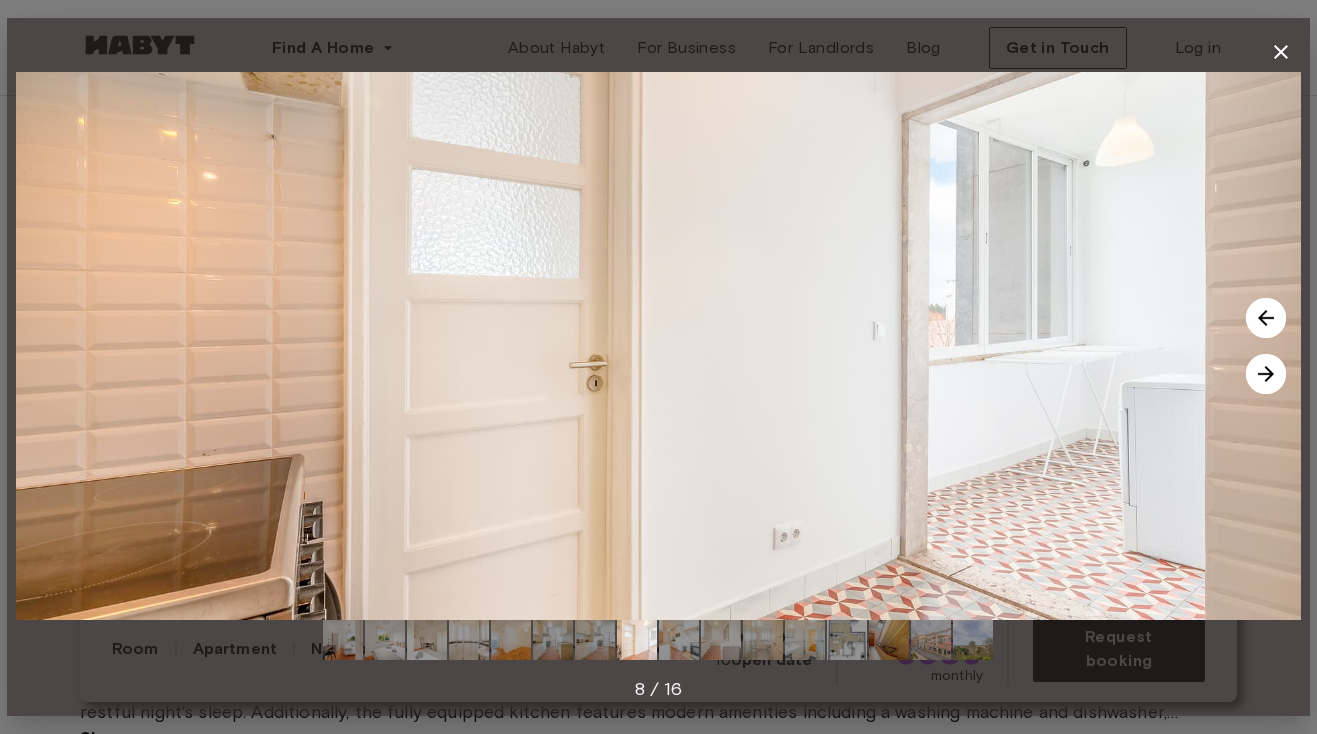 click at bounding box center [1266, 374] 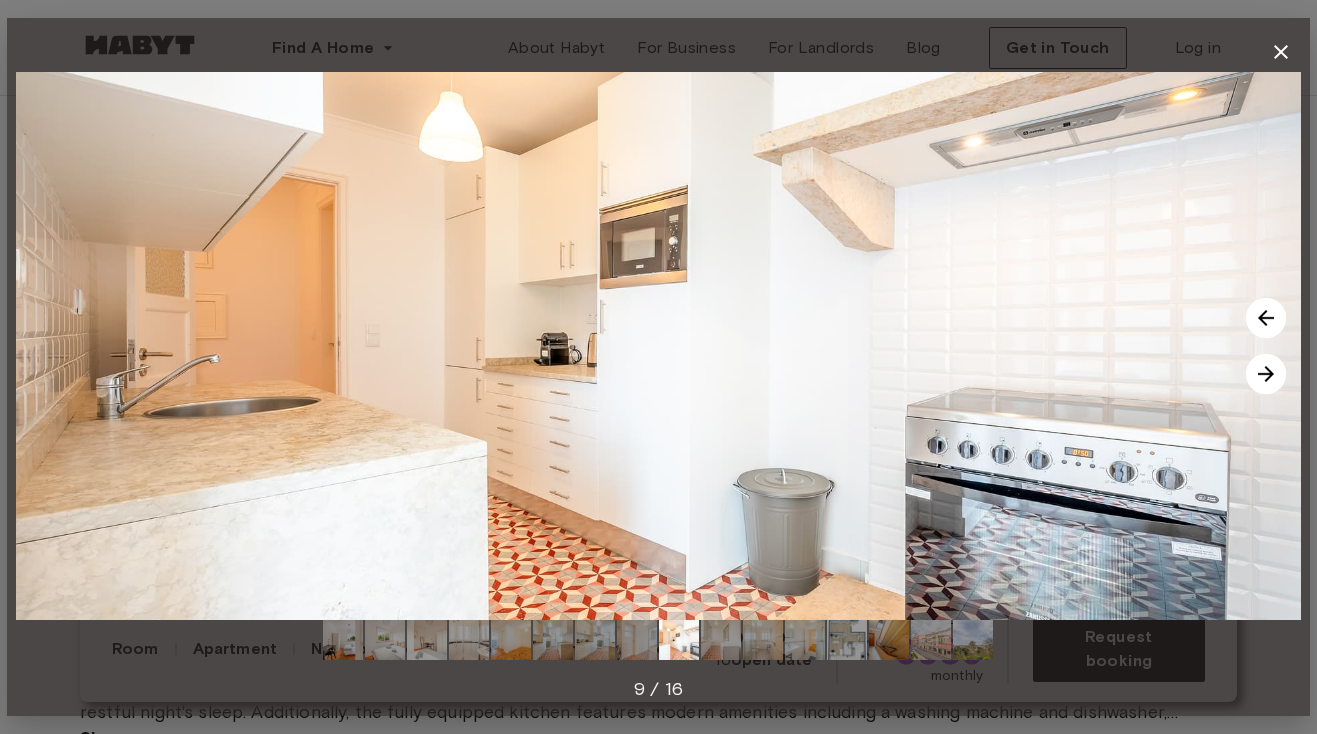 click at bounding box center (1266, 374) 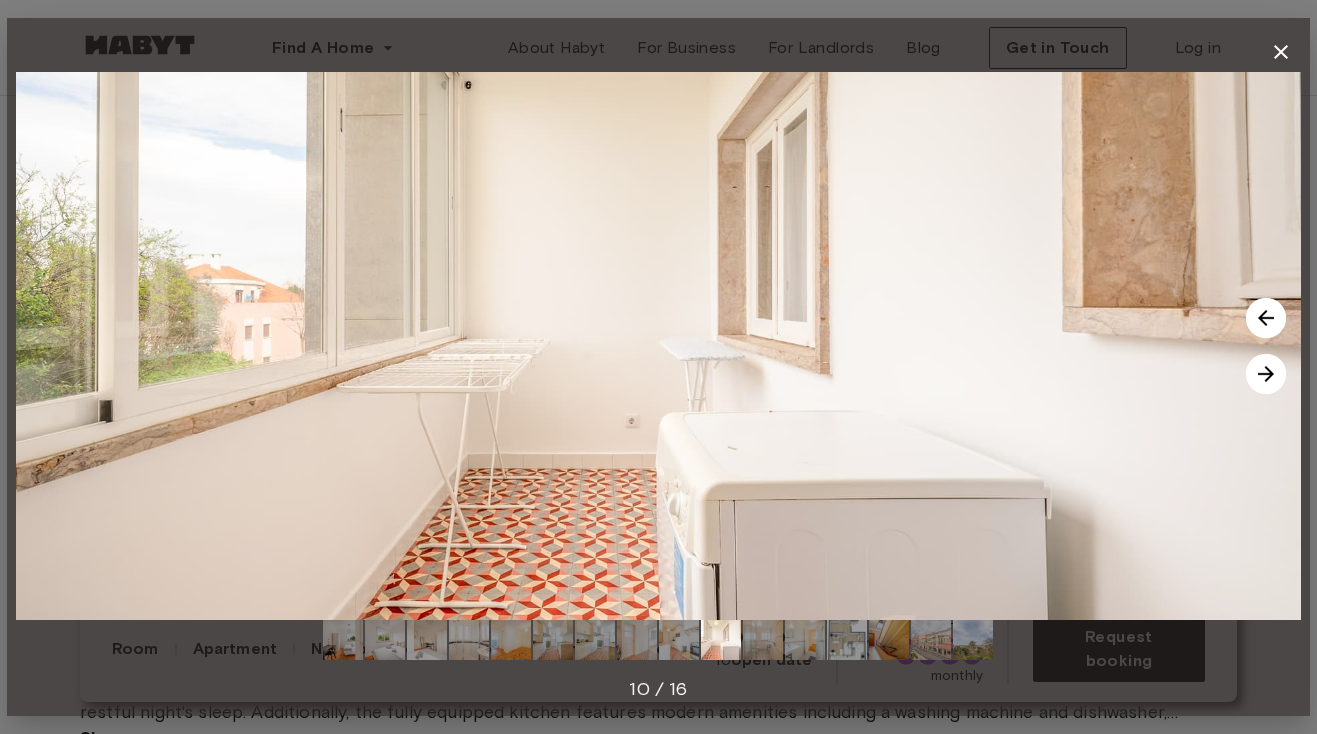 click at bounding box center [1266, 374] 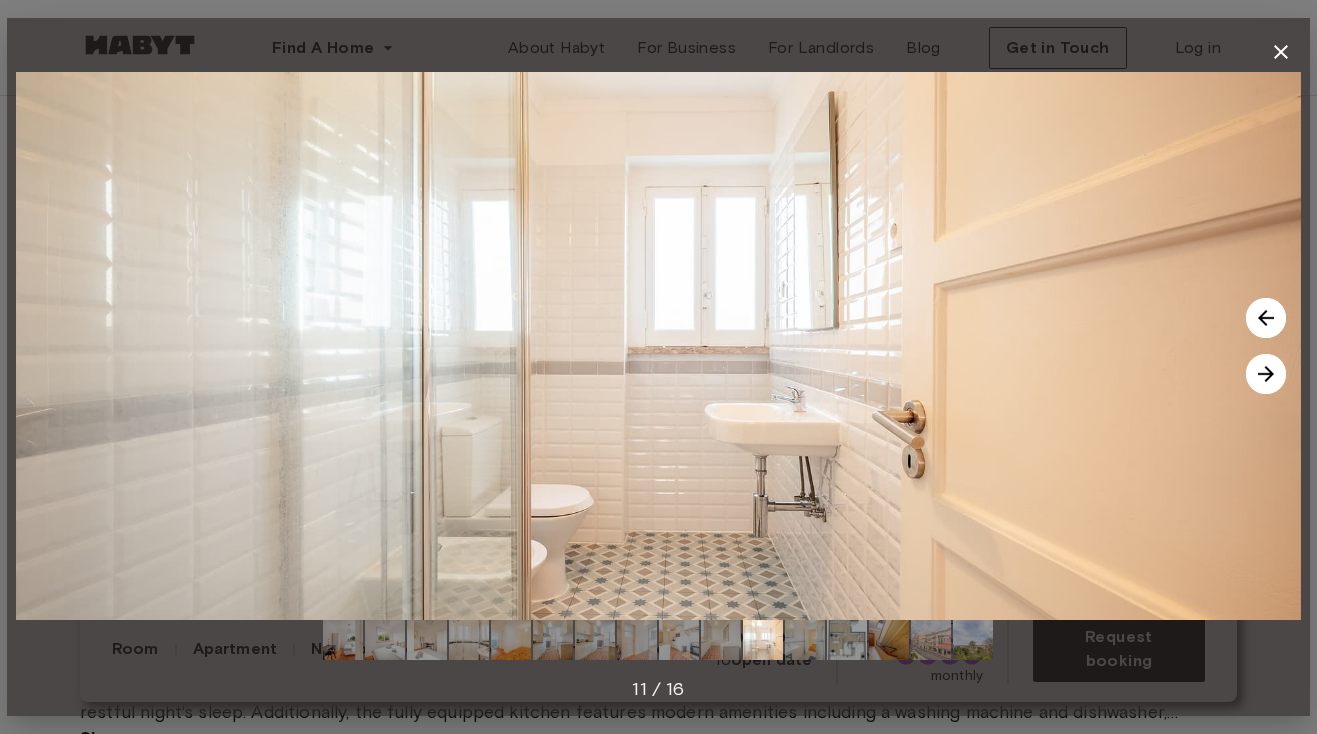 click at bounding box center (1266, 374) 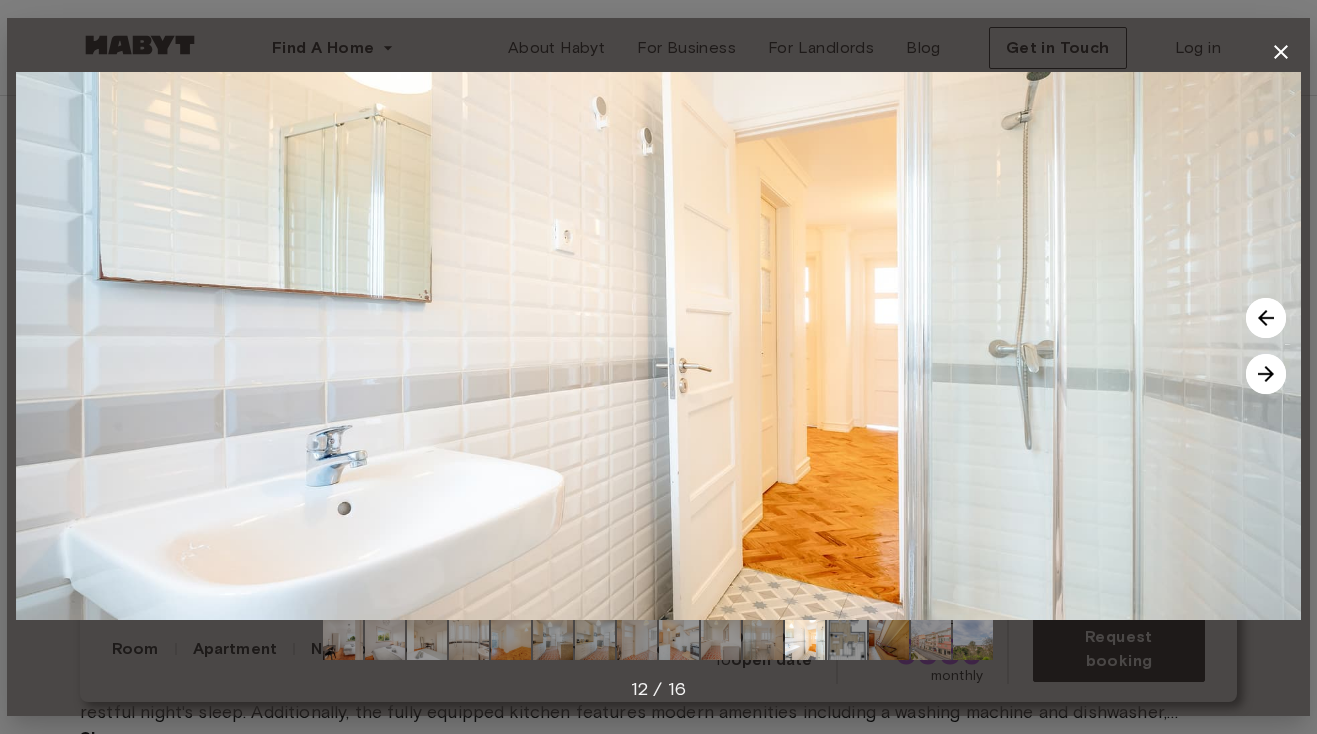 click at bounding box center [1266, 374] 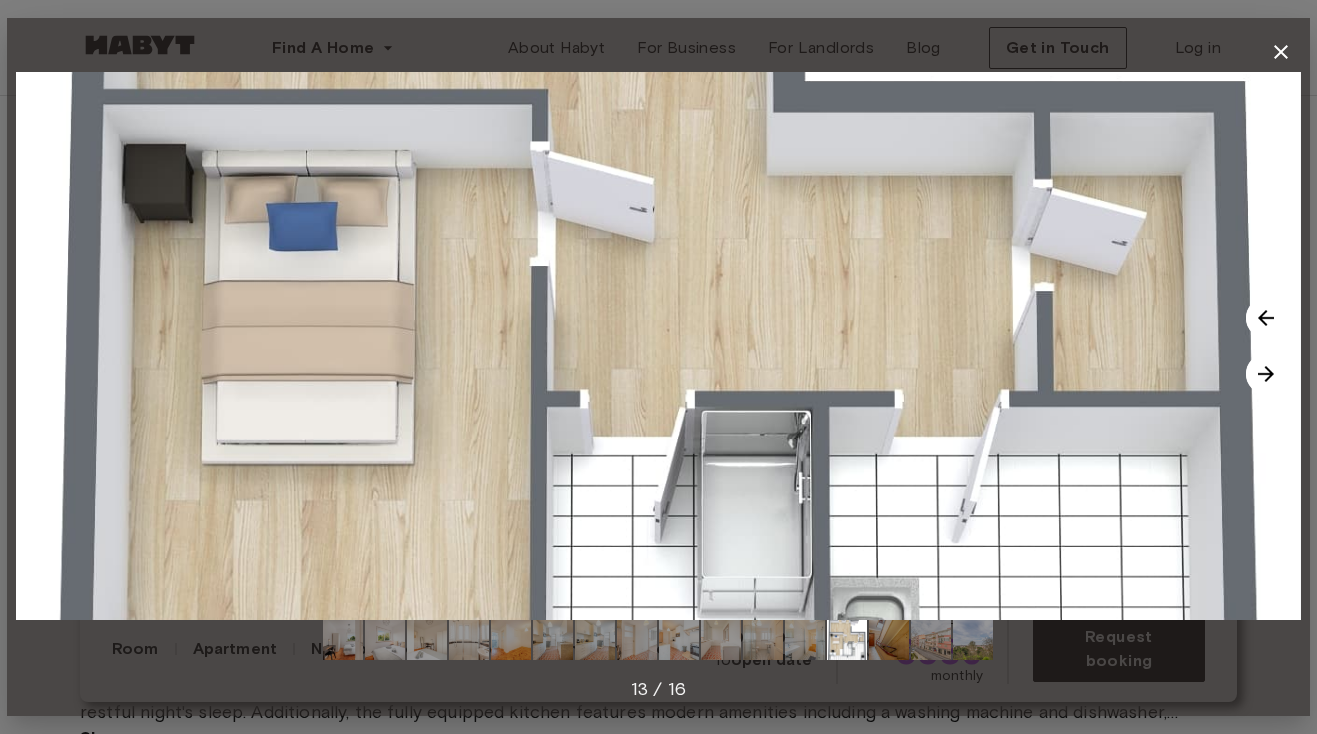 click at bounding box center [1266, 374] 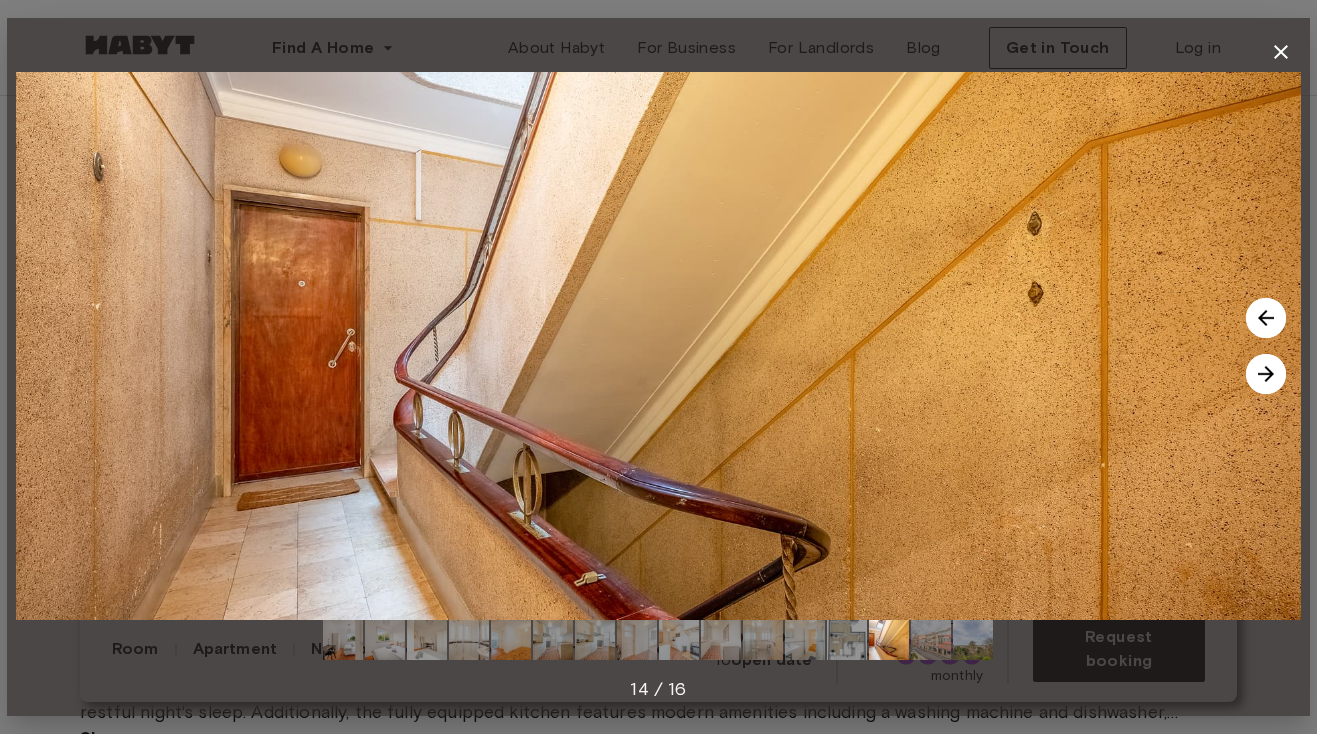 click at bounding box center (1266, 374) 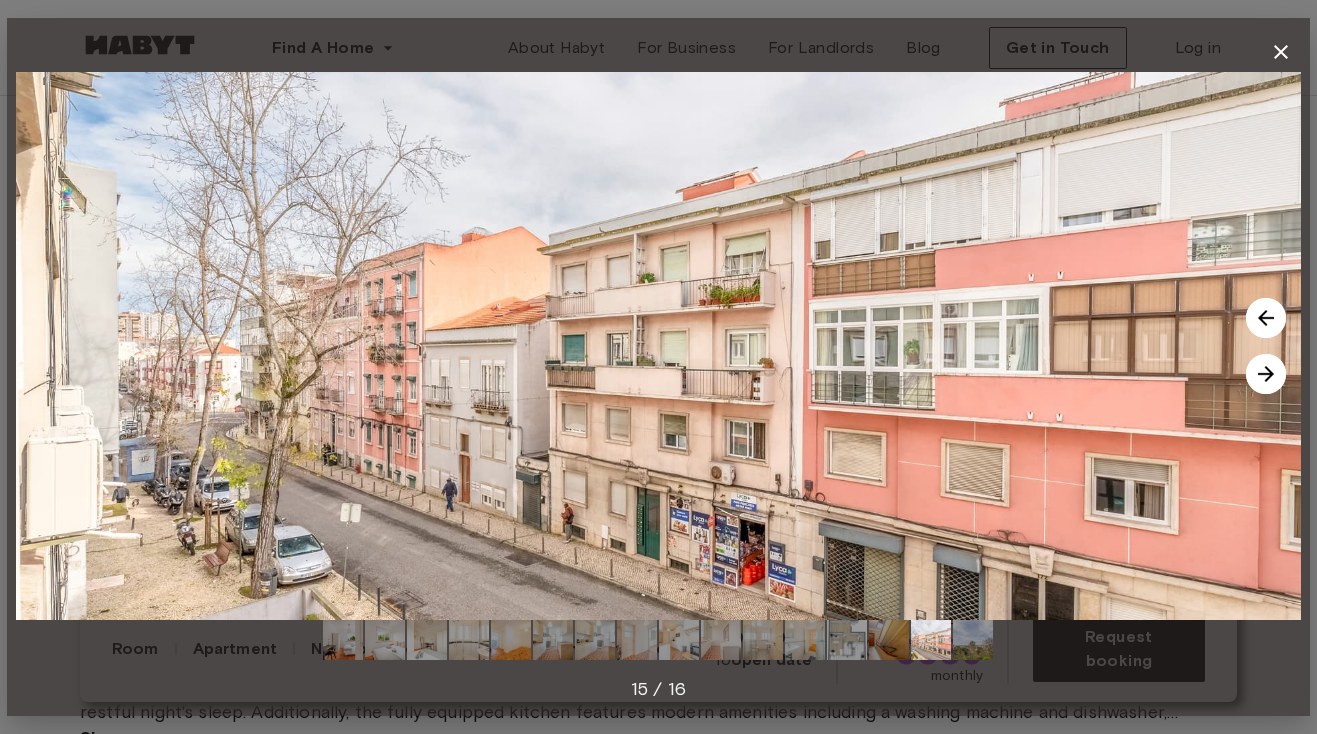 click at bounding box center [1266, 374] 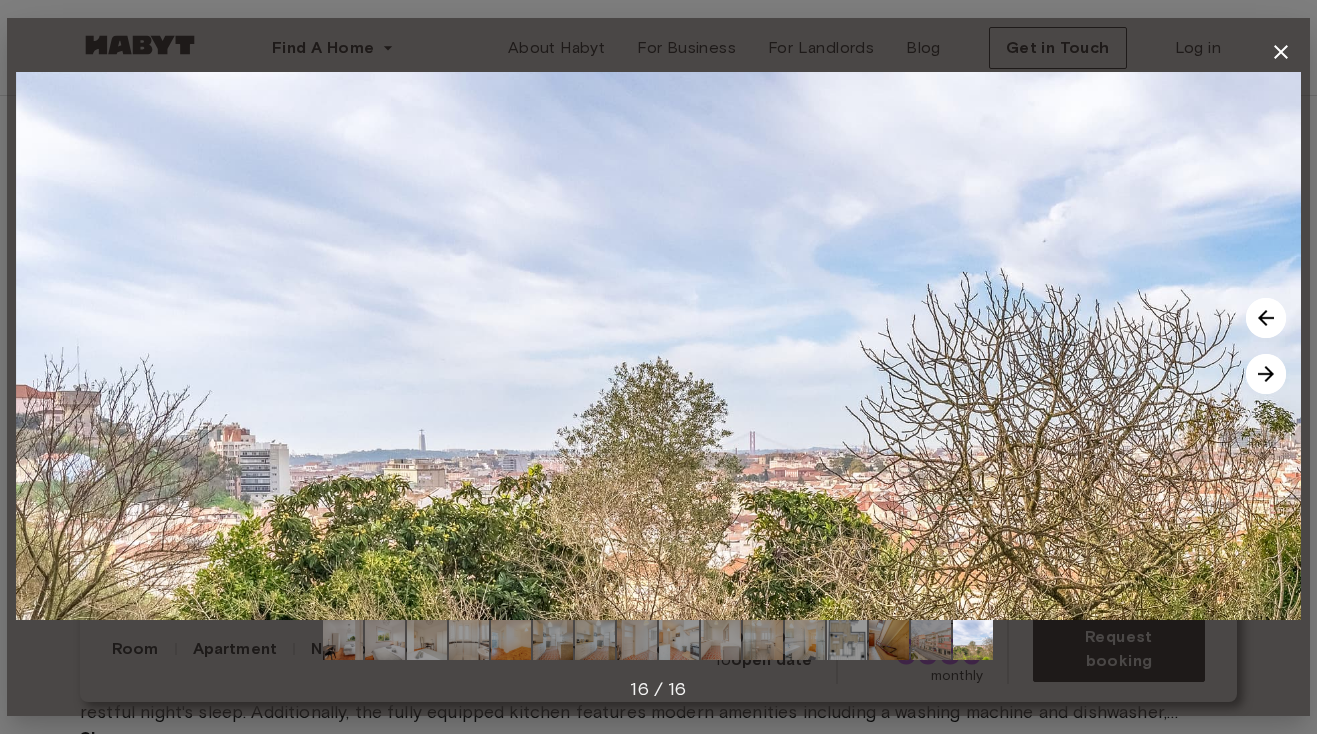 click 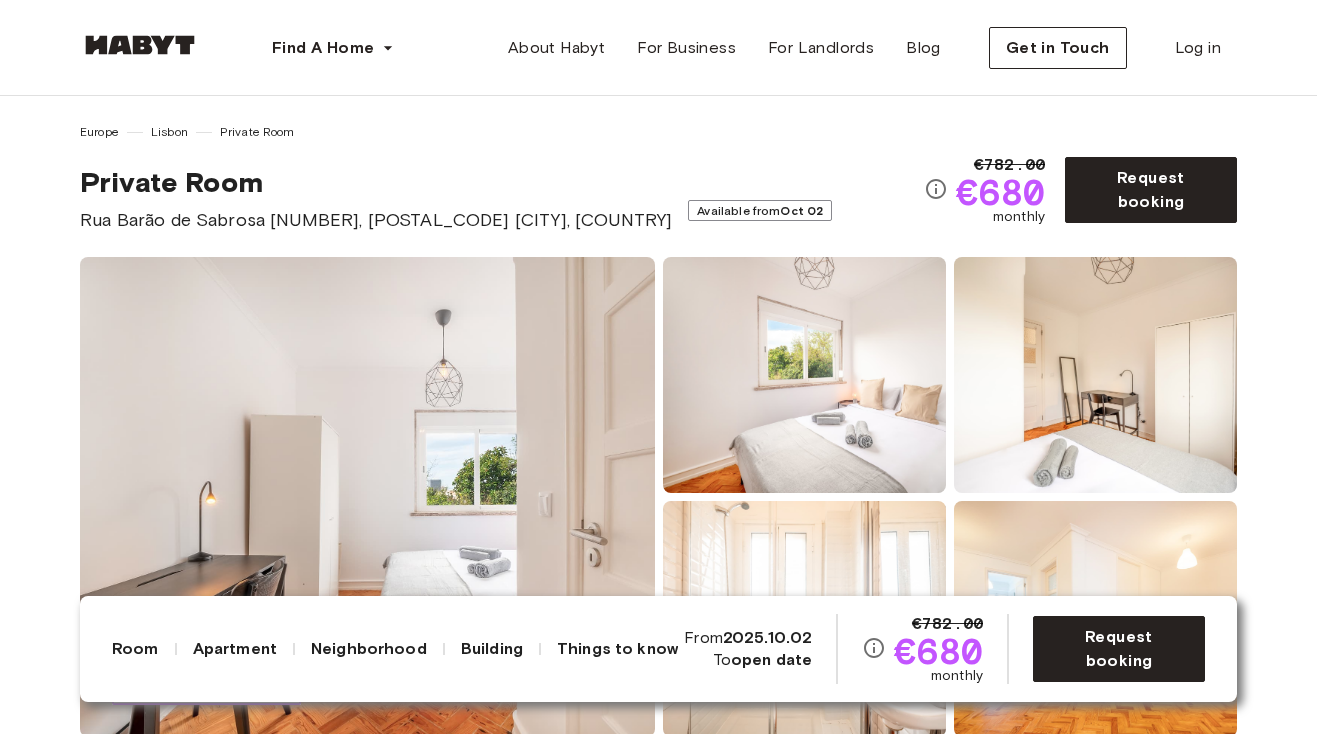 scroll, scrollTop: 0, scrollLeft: 0, axis: both 